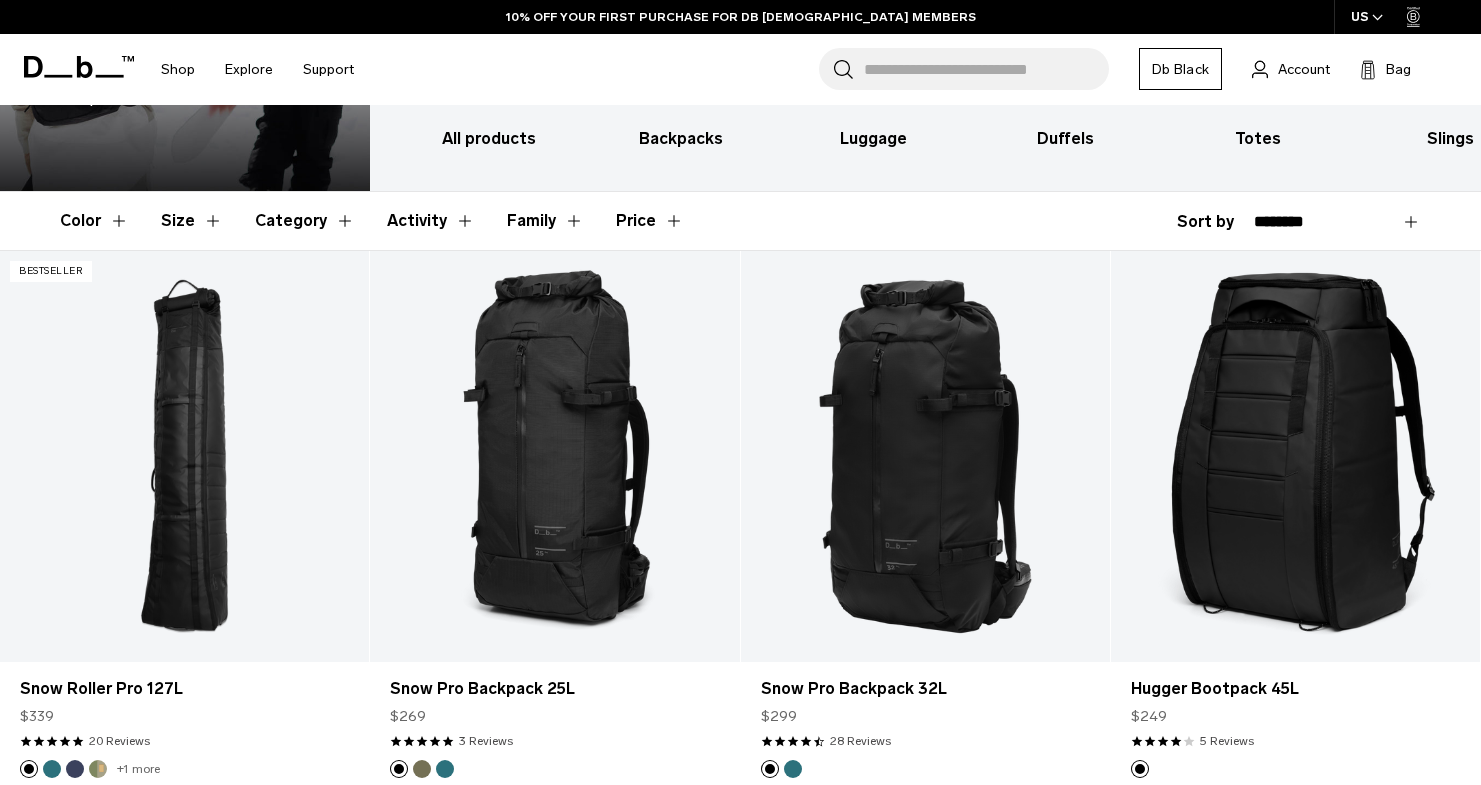 scroll, scrollTop: 0, scrollLeft: 0, axis: both 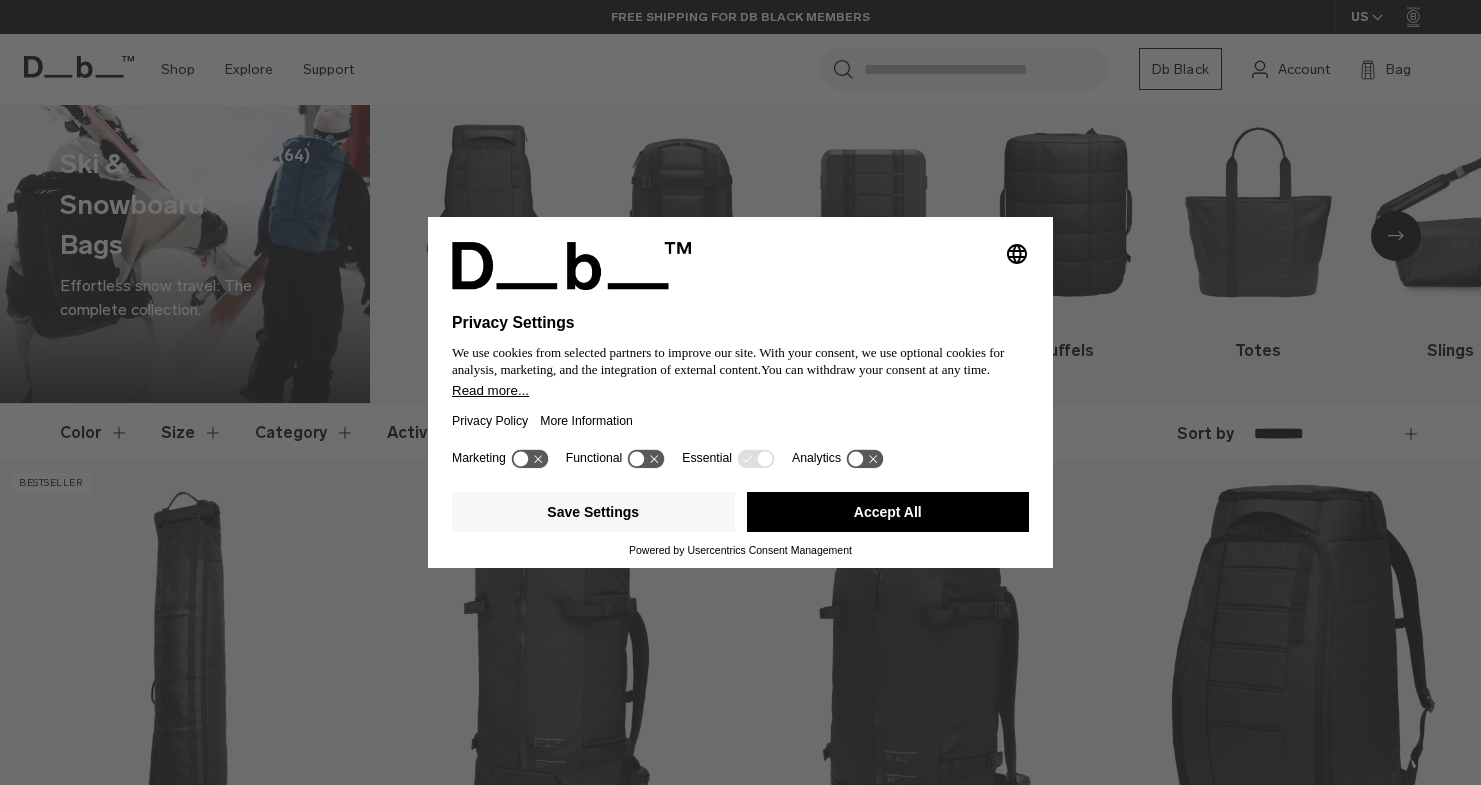 click 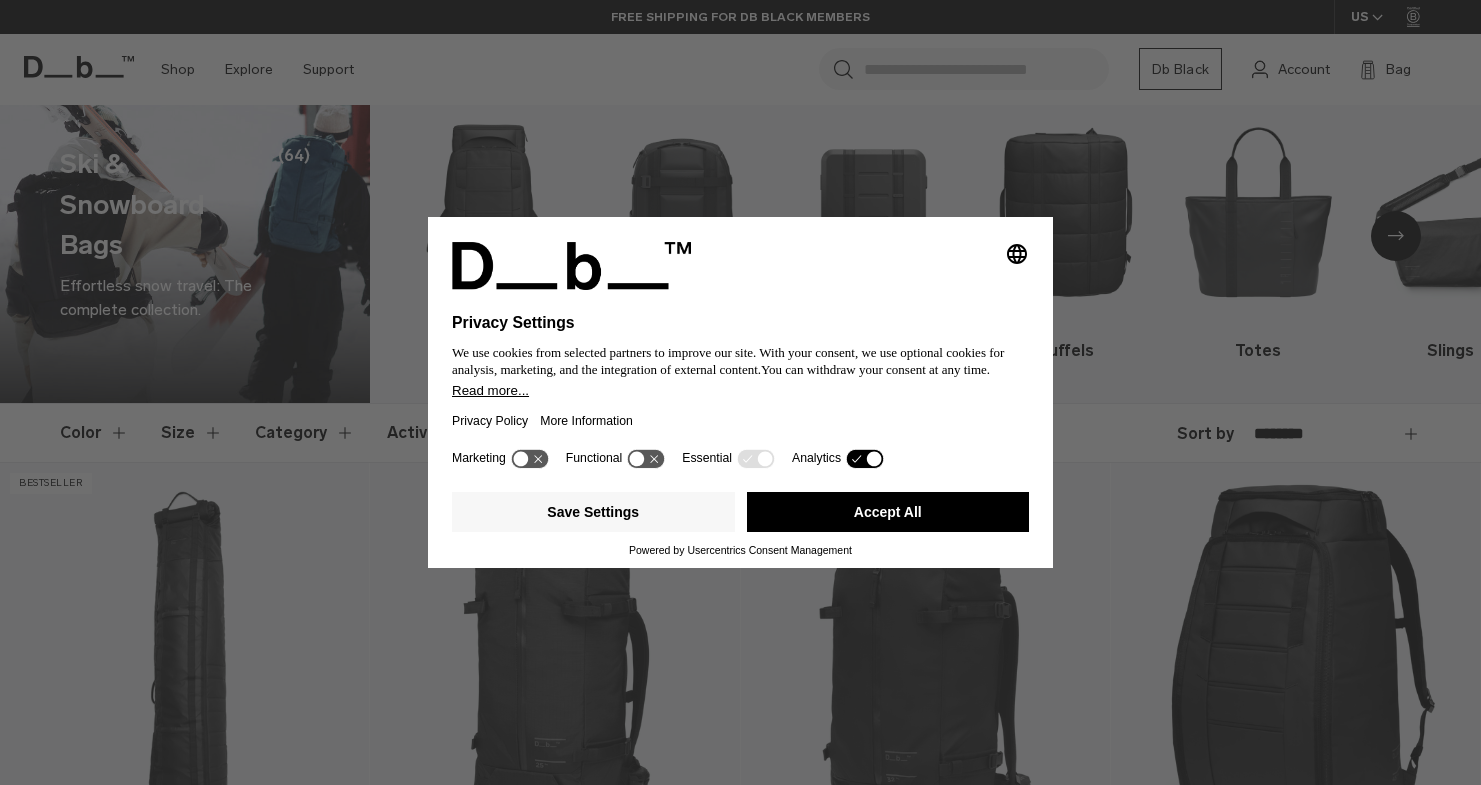 click 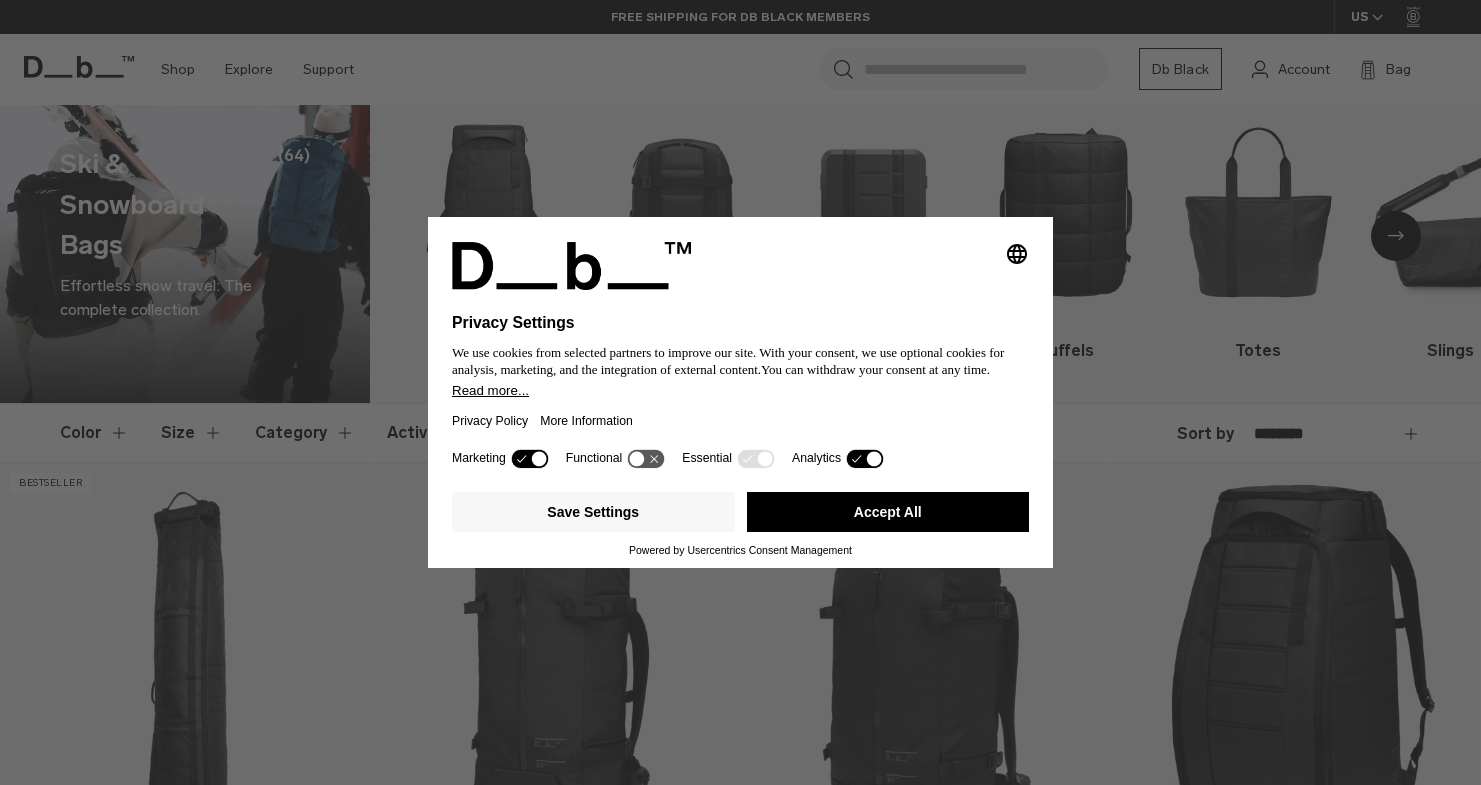 click 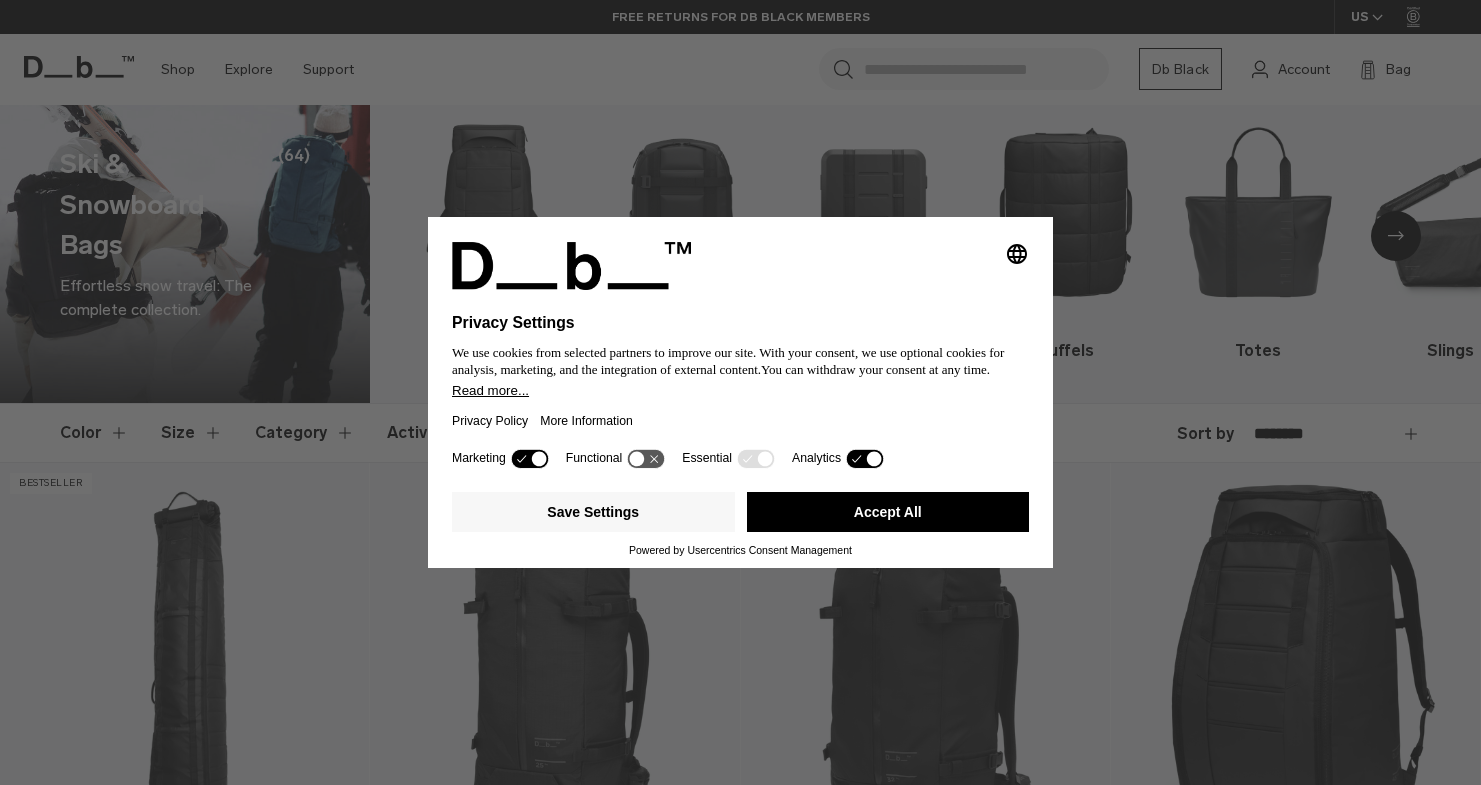 click 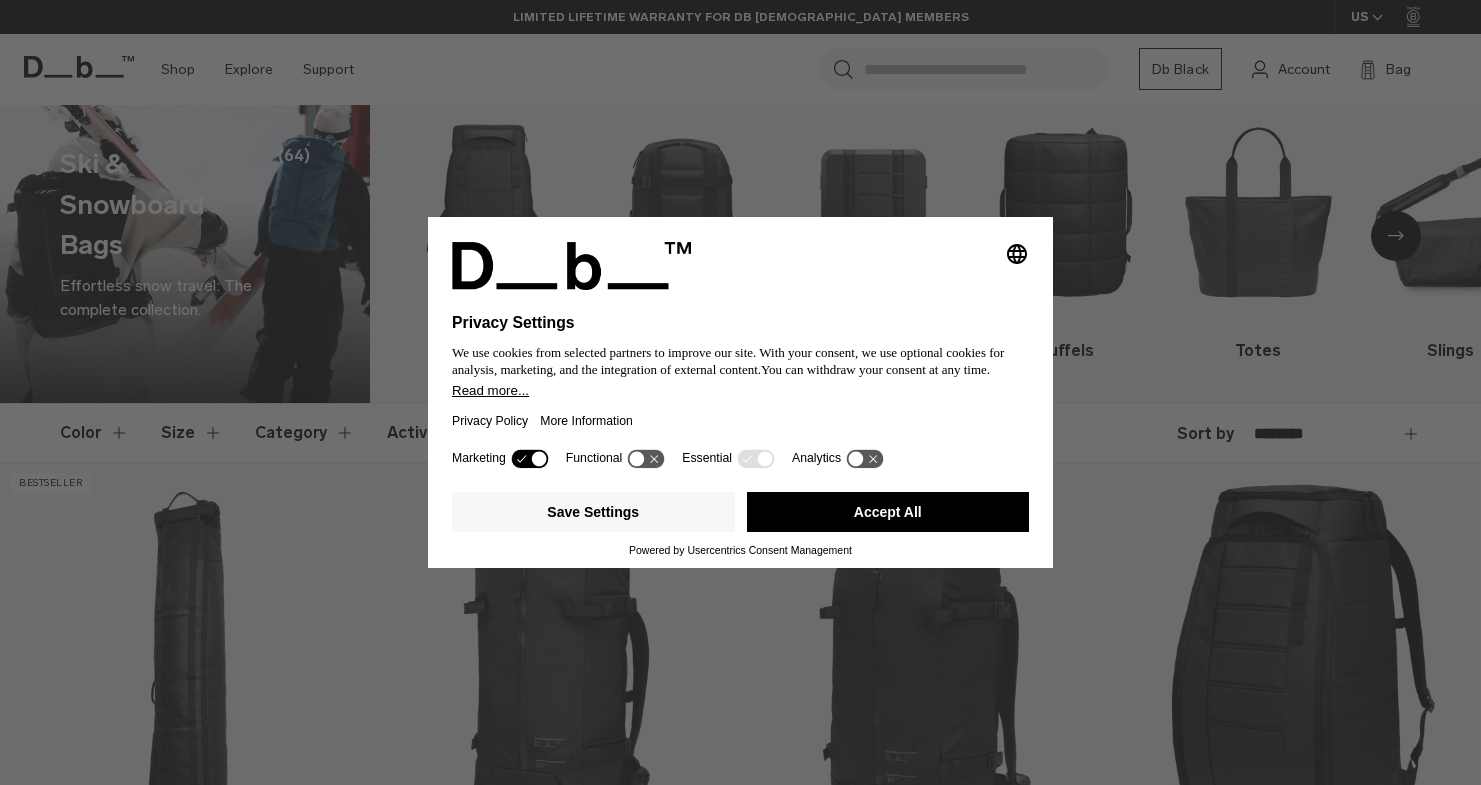 click 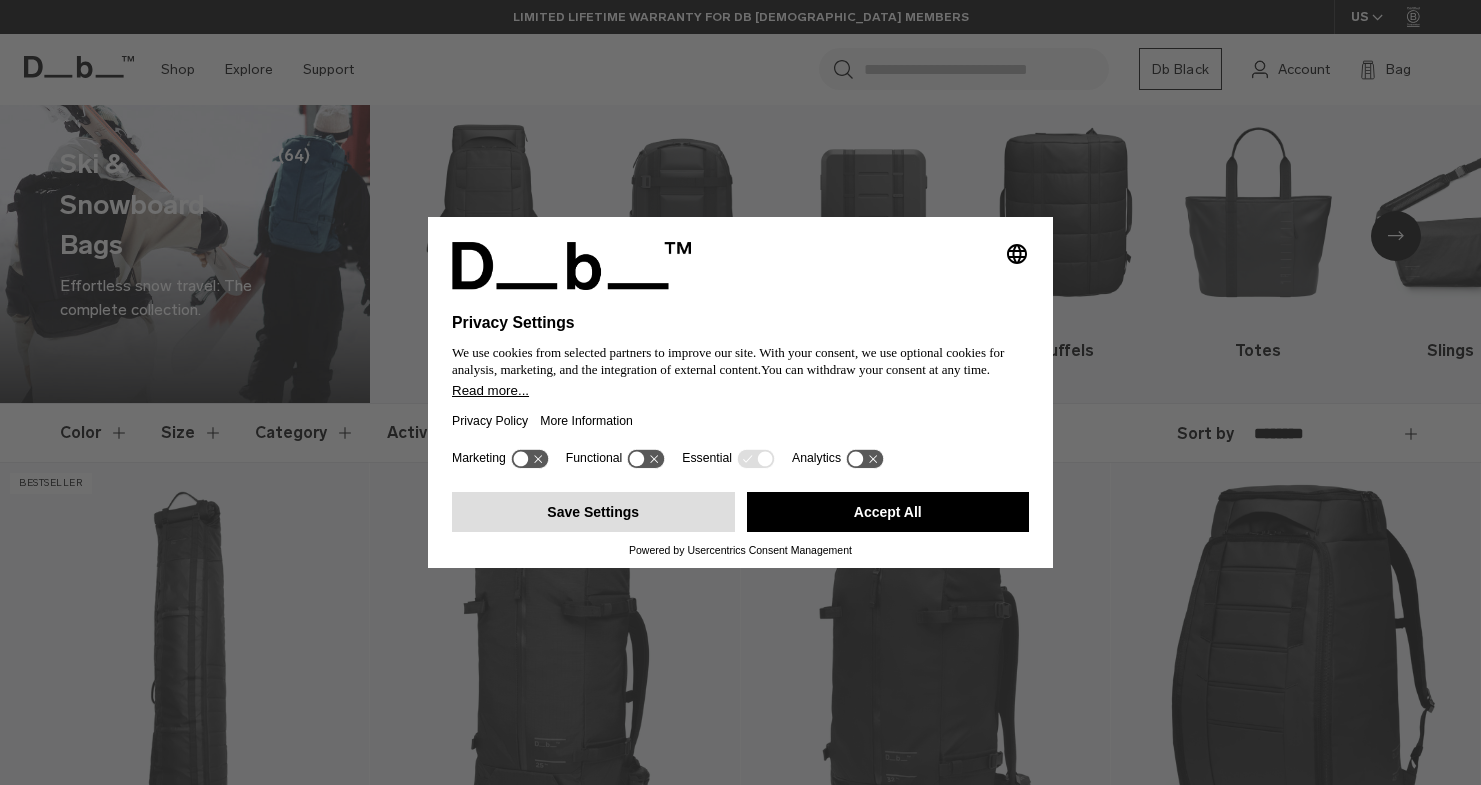 click on "Save Settings" at bounding box center [593, 512] 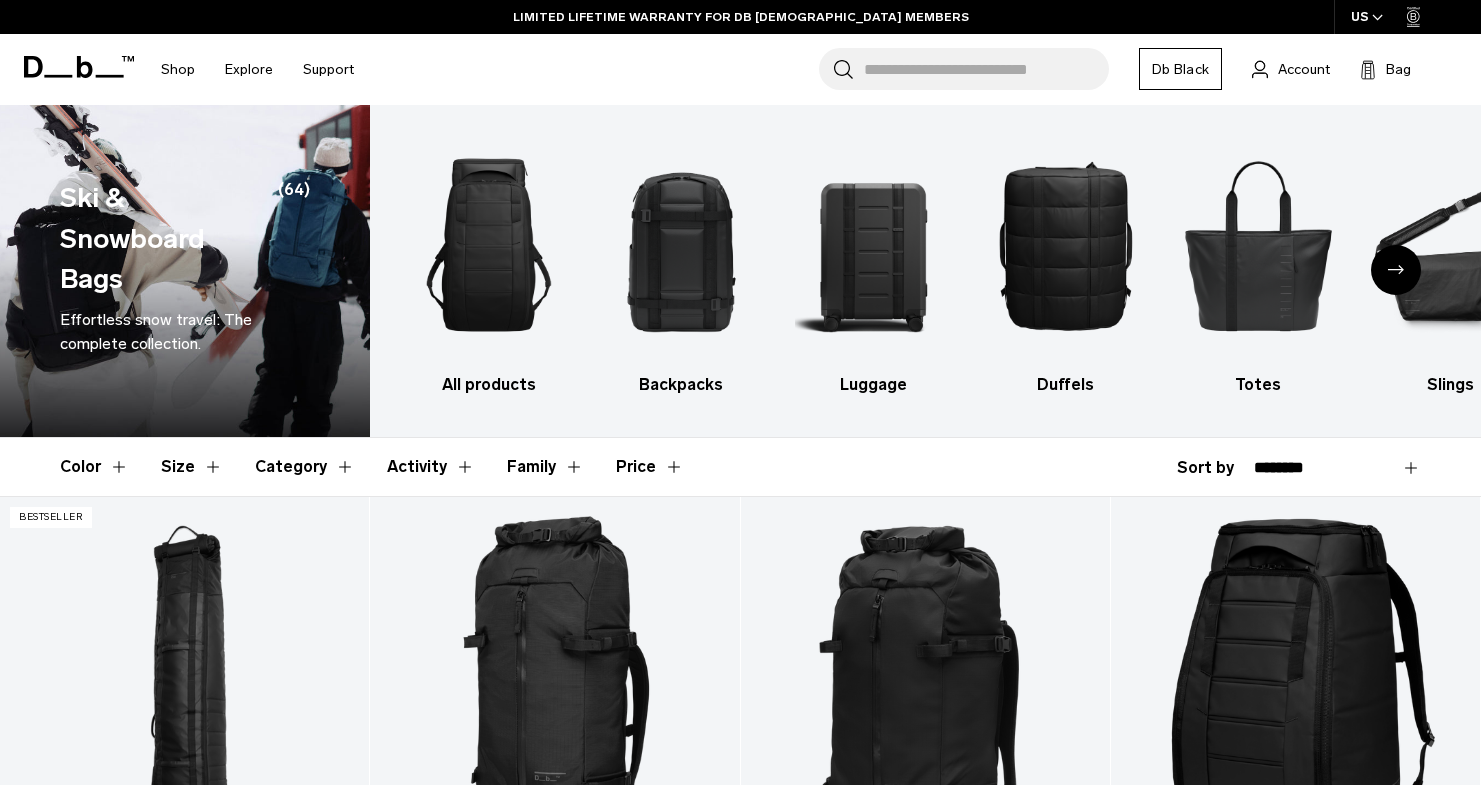 scroll, scrollTop: 0, scrollLeft: 0, axis: both 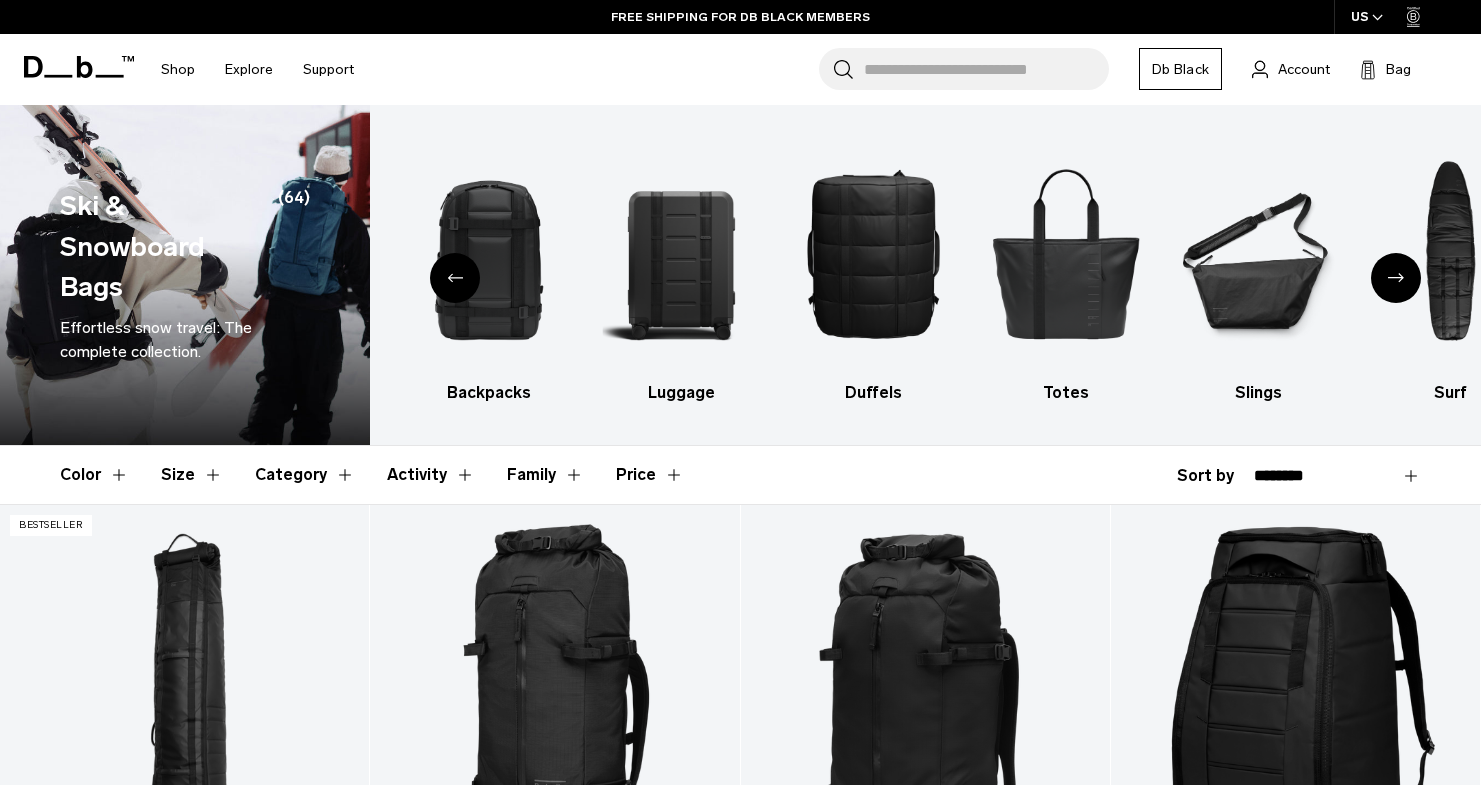 click on "Search for Bags, Luggage..." at bounding box center (986, 69) 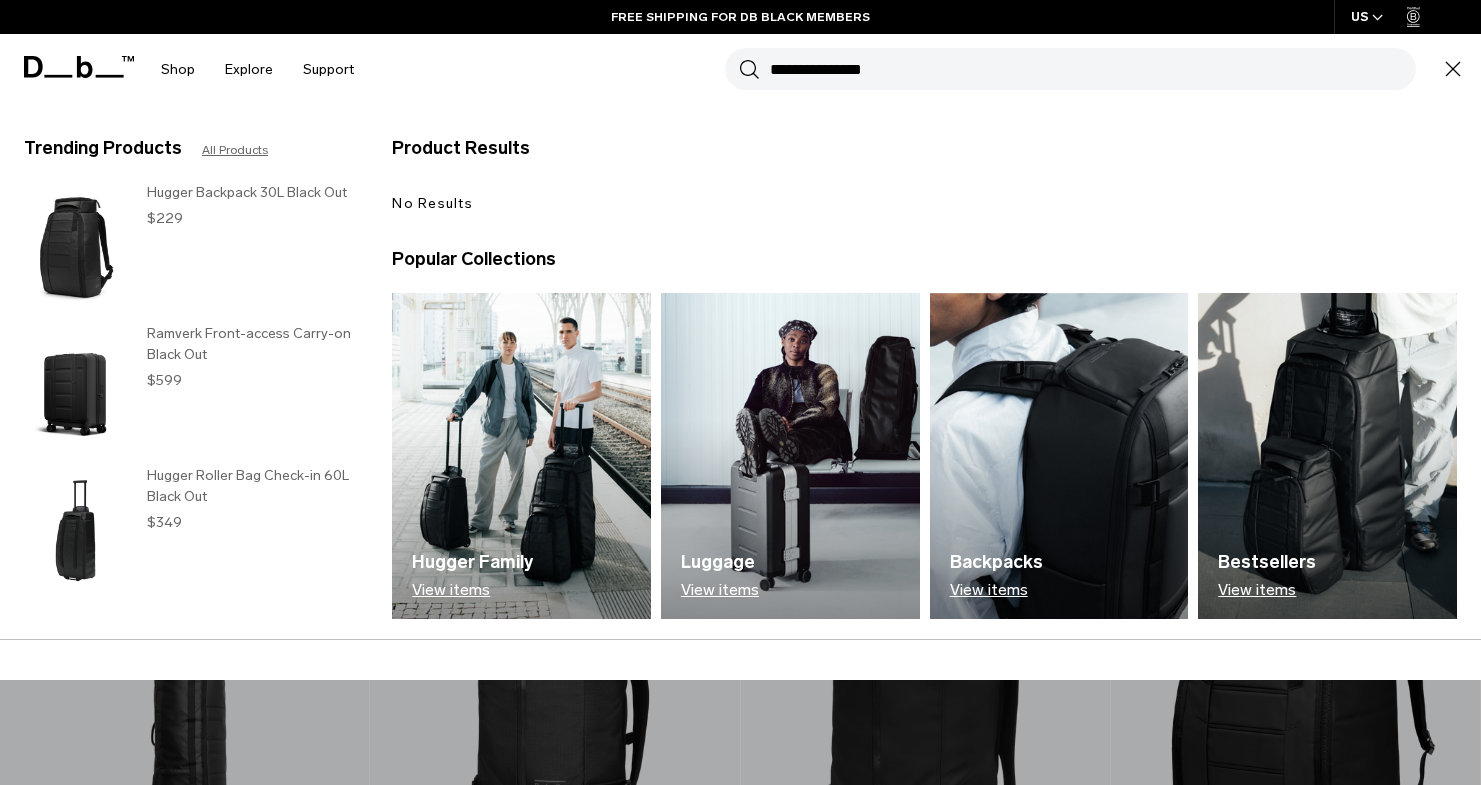 type on "**********" 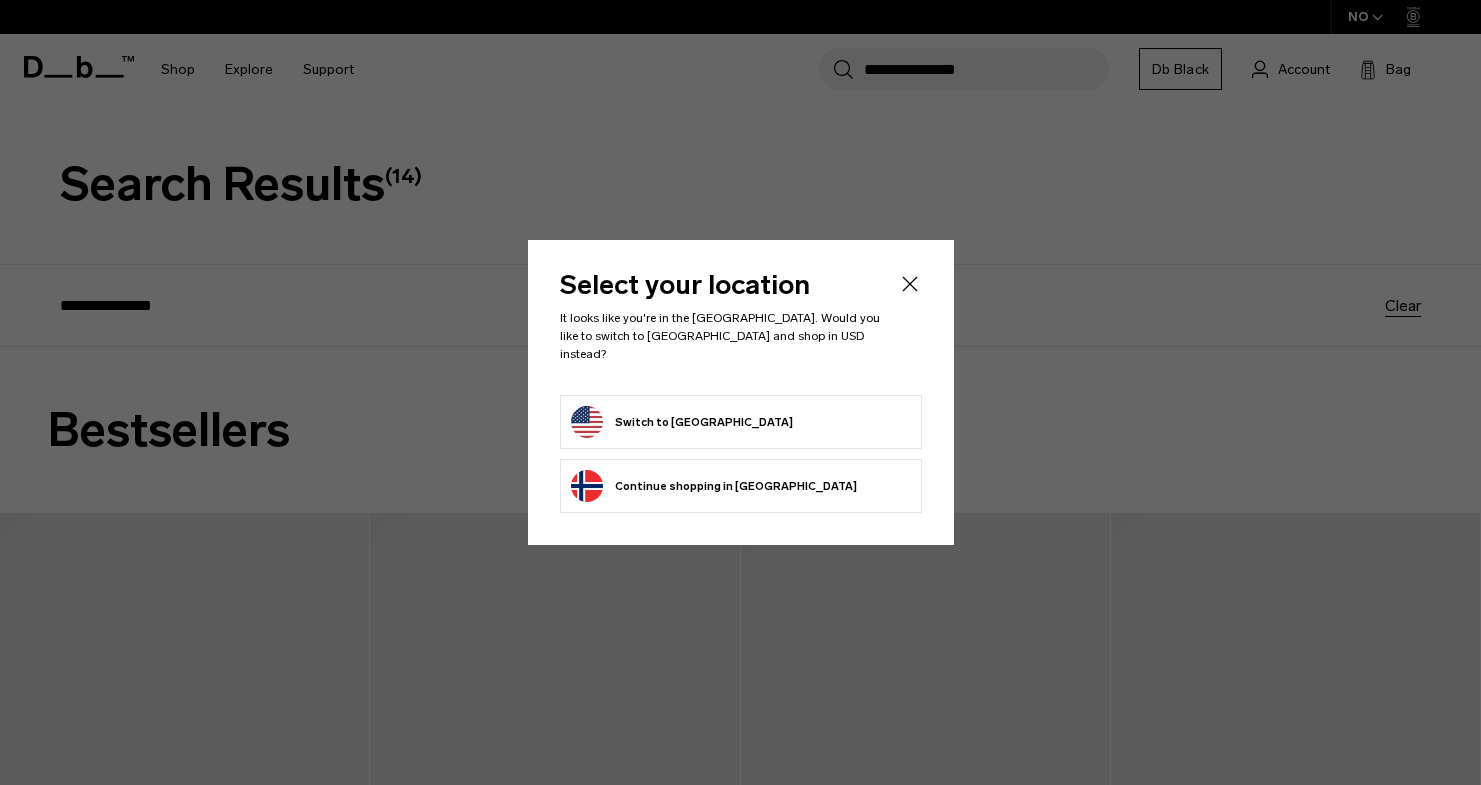 scroll, scrollTop: 0, scrollLeft: 0, axis: both 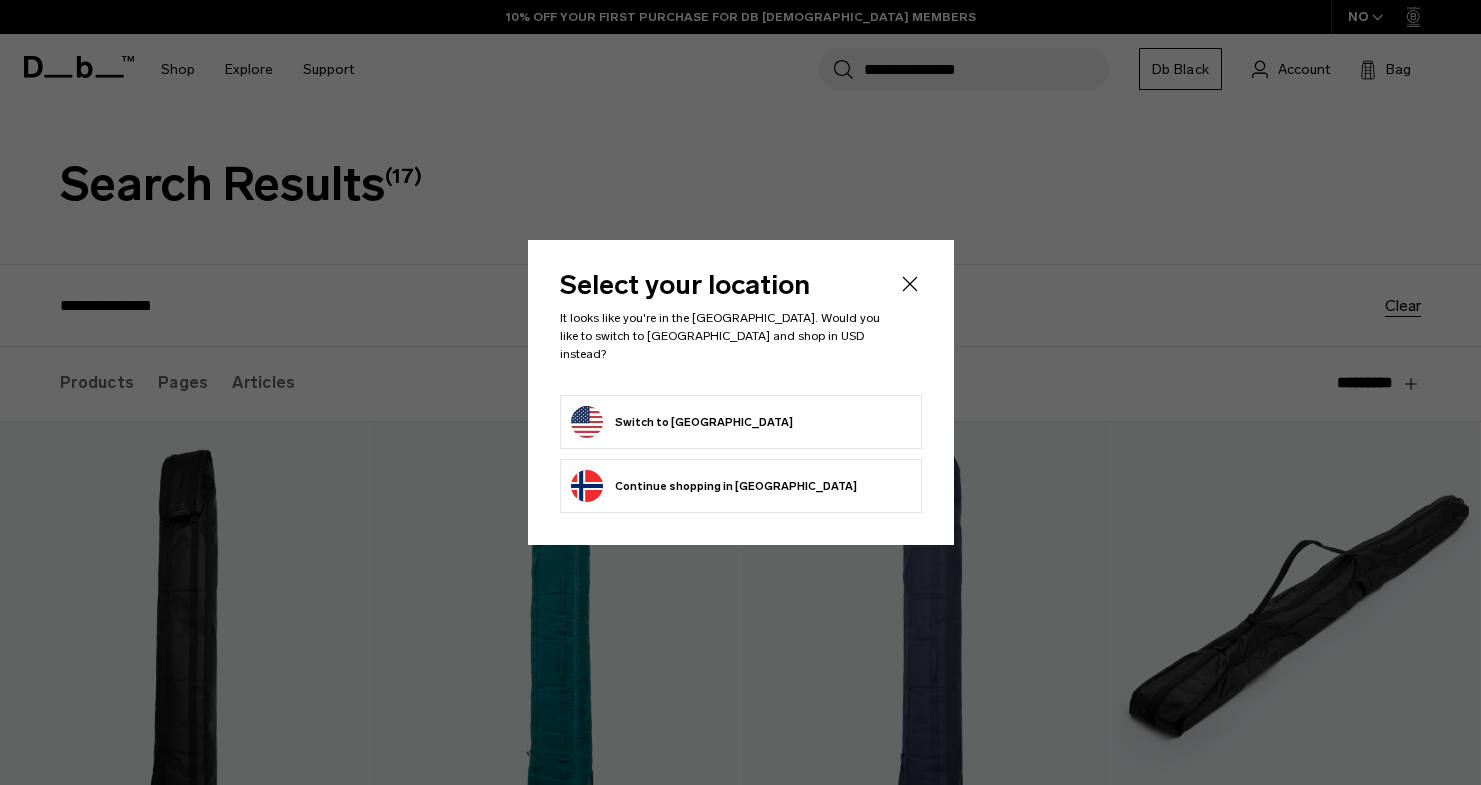 click on "Switch to United States" at bounding box center (741, 422) 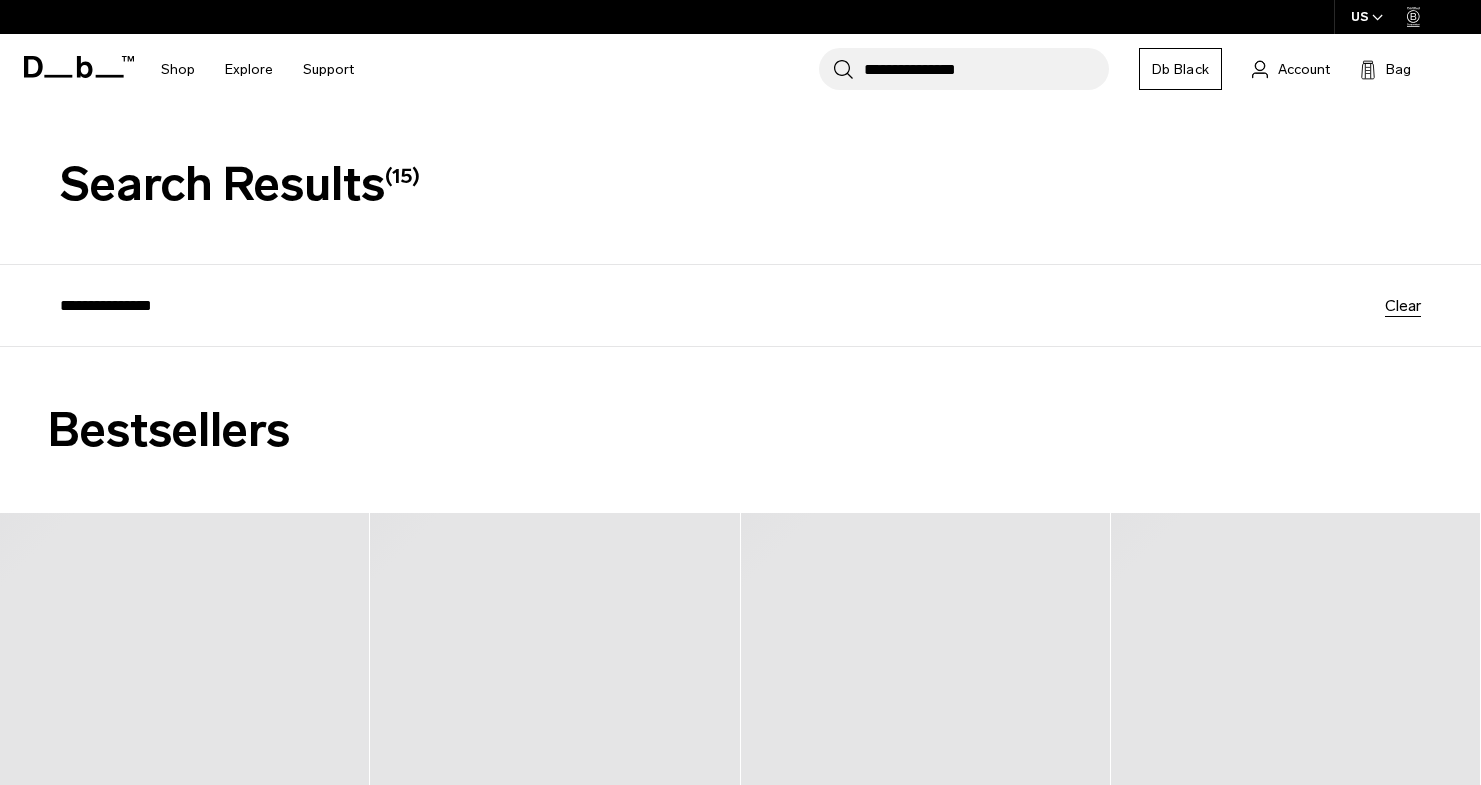 scroll, scrollTop: 0, scrollLeft: 0, axis: both 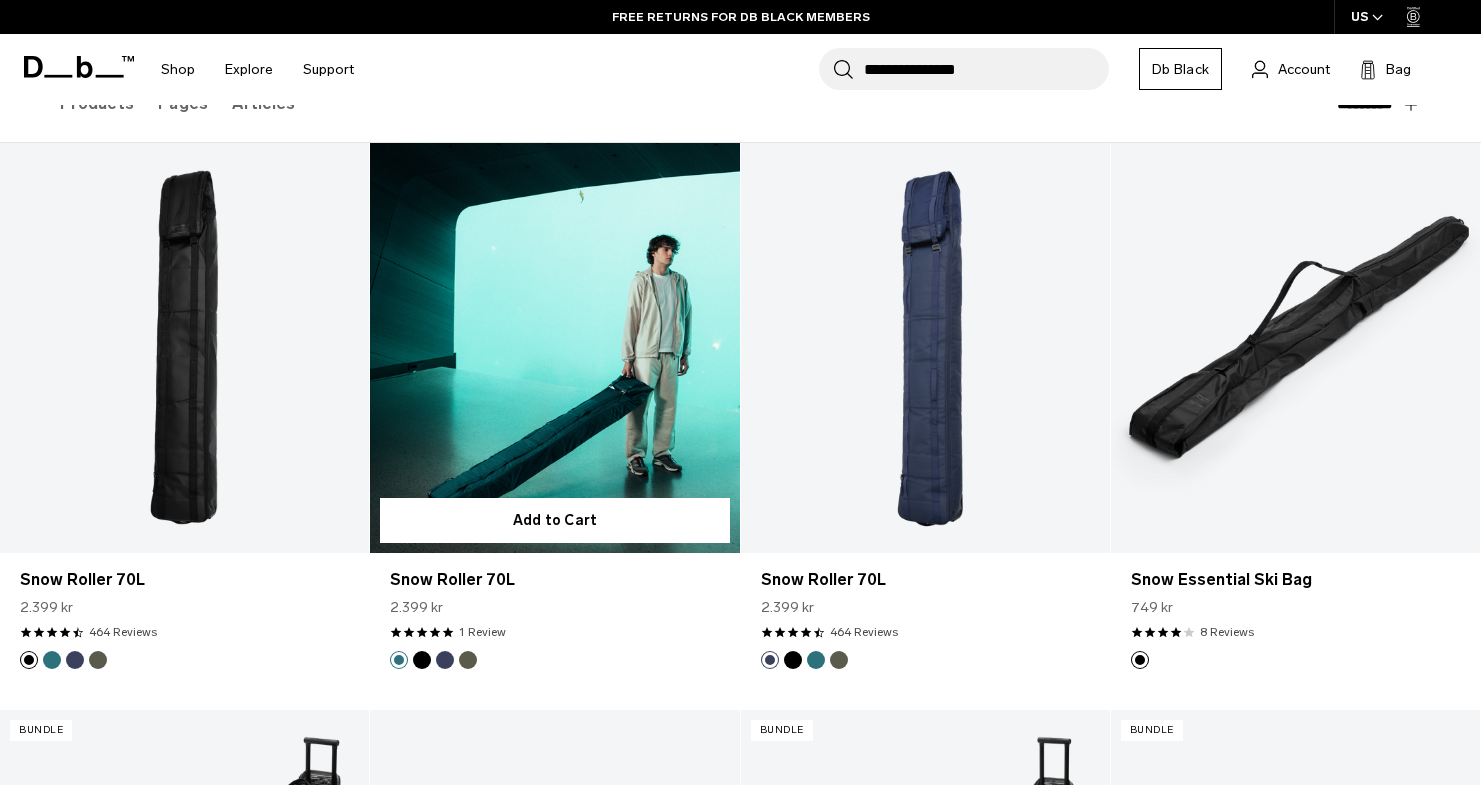 click at bounding box center (554, 348) 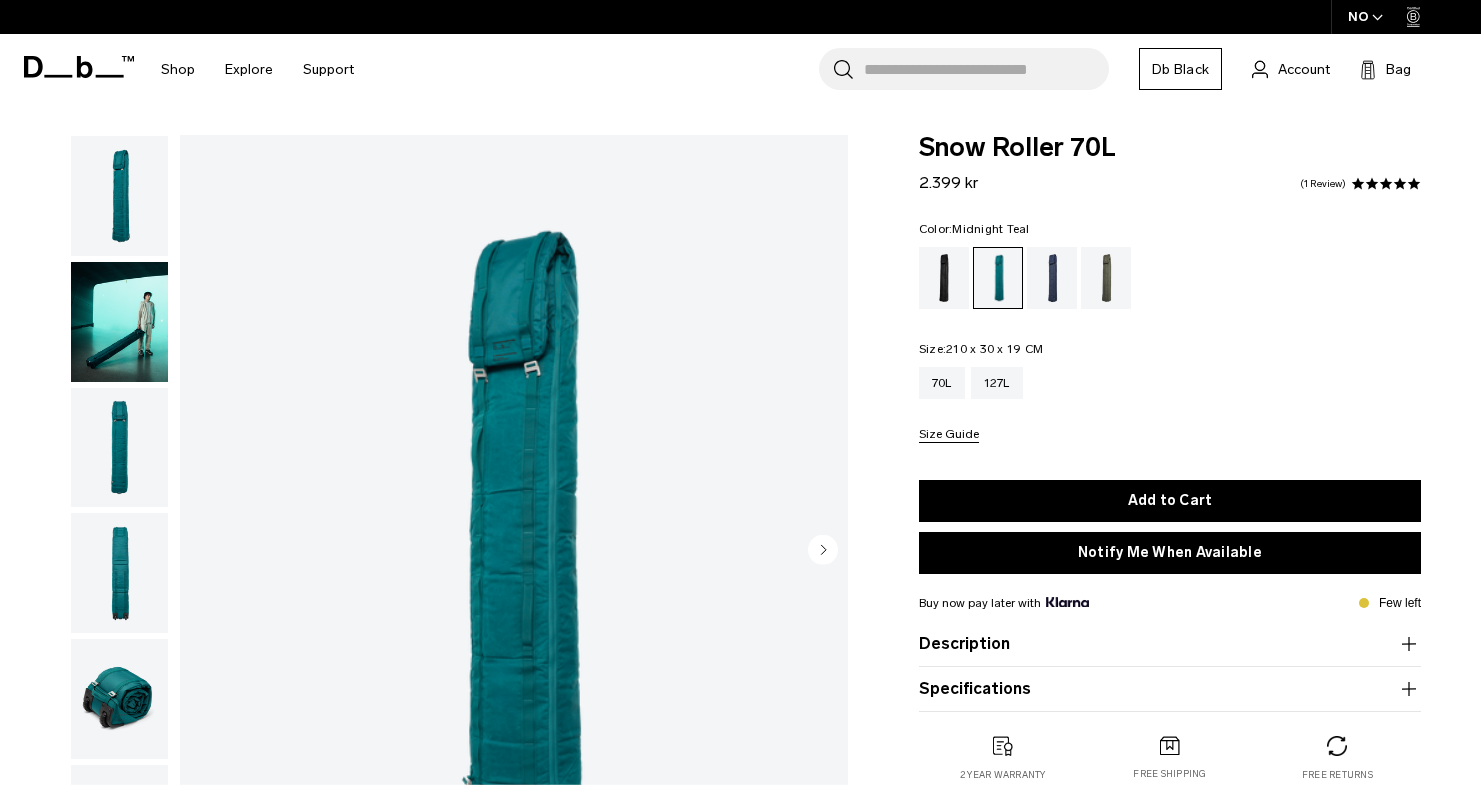 scroll, scrollTop: 0, scrollLeft: 0, axis: both 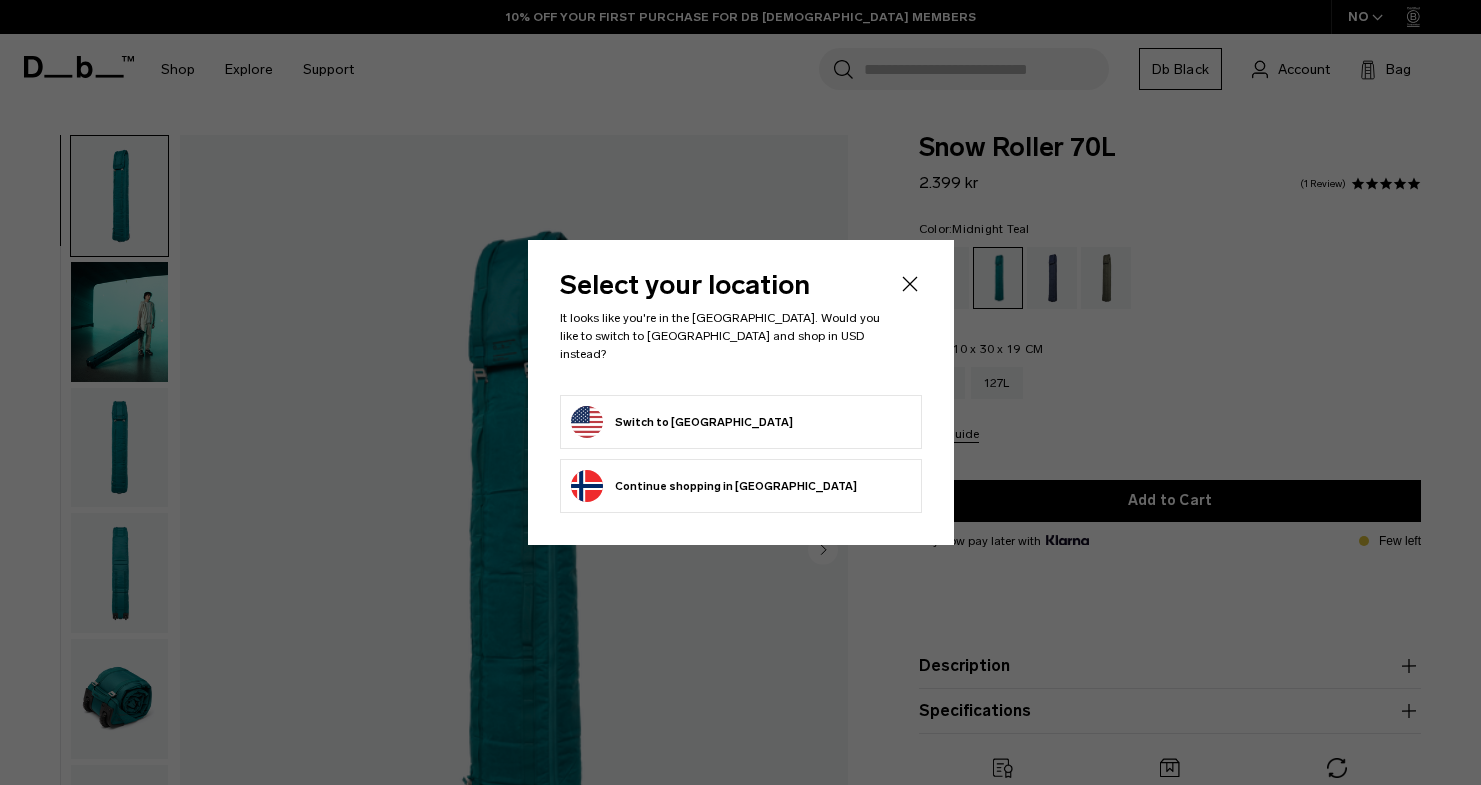 click on "Switch to United States" at bounding box center [682, 422] 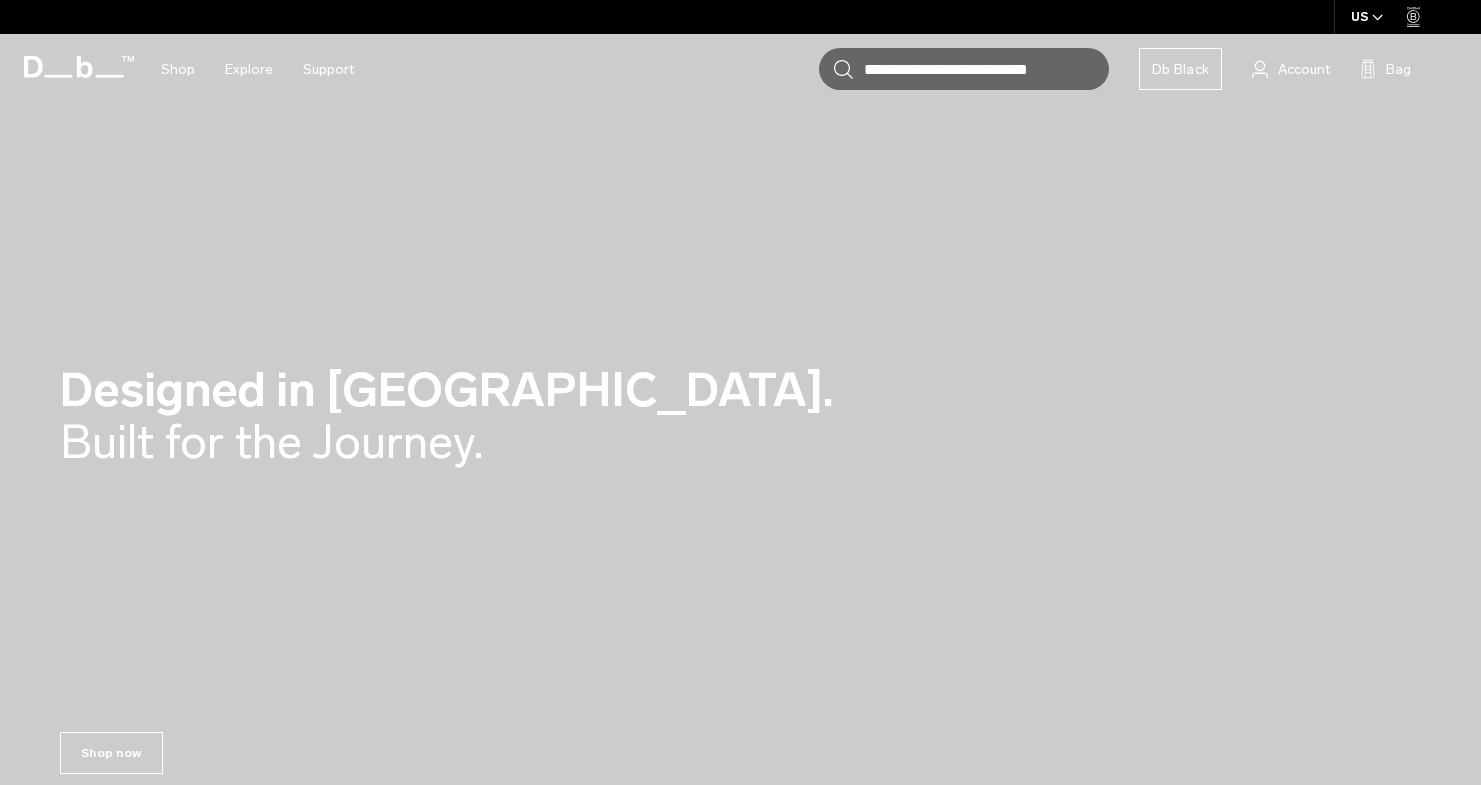 scroll, scrollTop: 0, scrollLeft: 0, axis: both 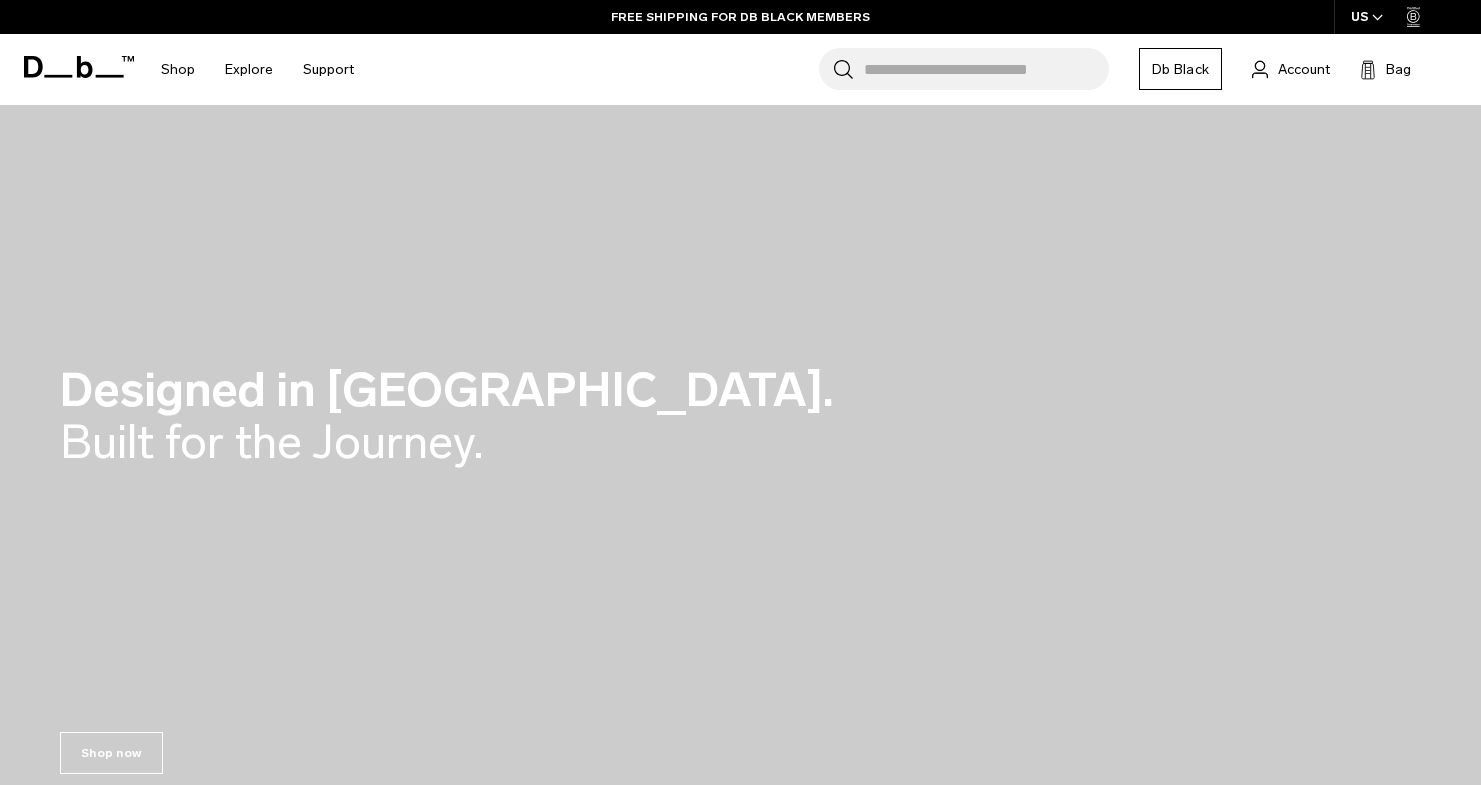 click on "Search for Bags, Luggage..." at bounding box center (986, 69) 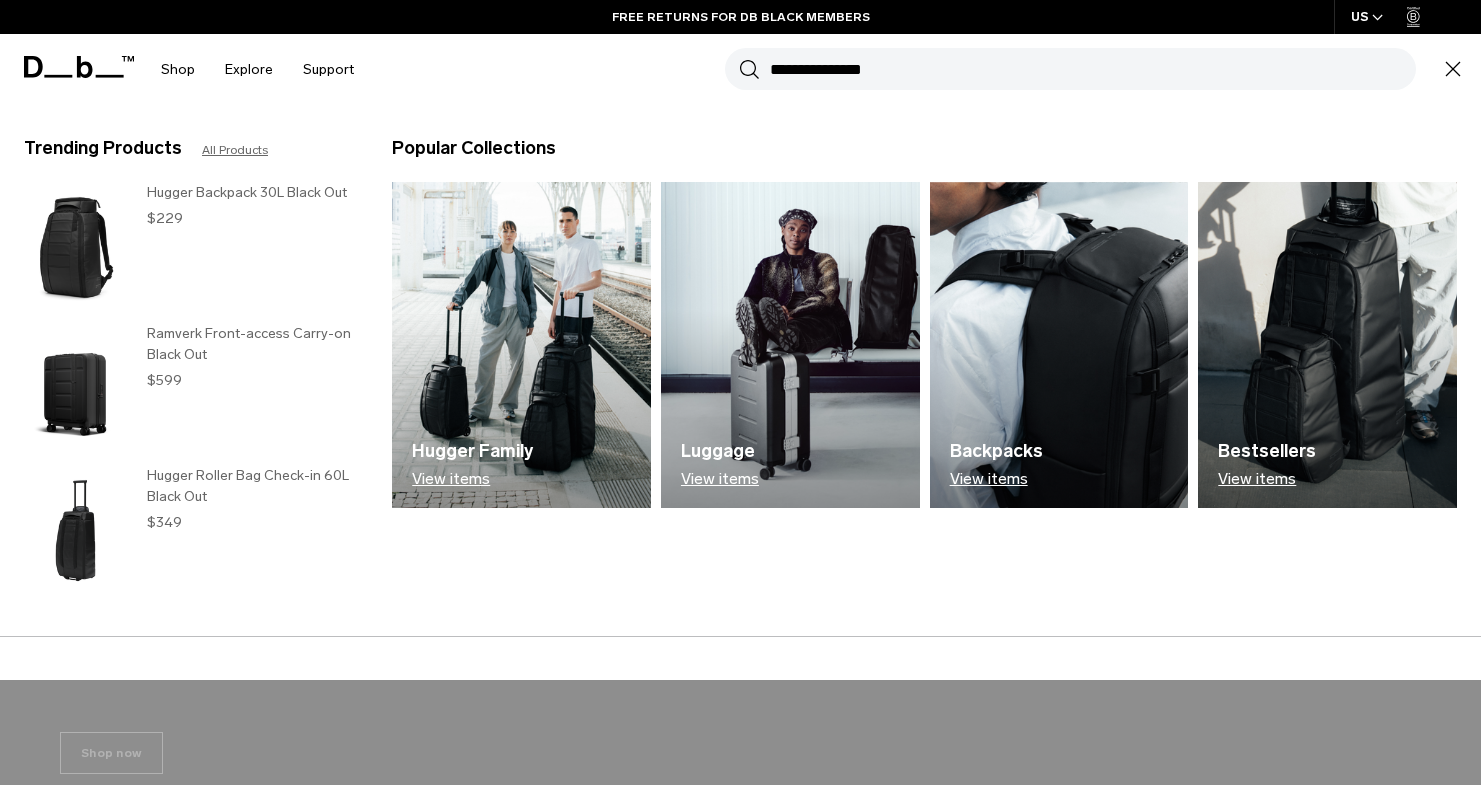 type on "**********" 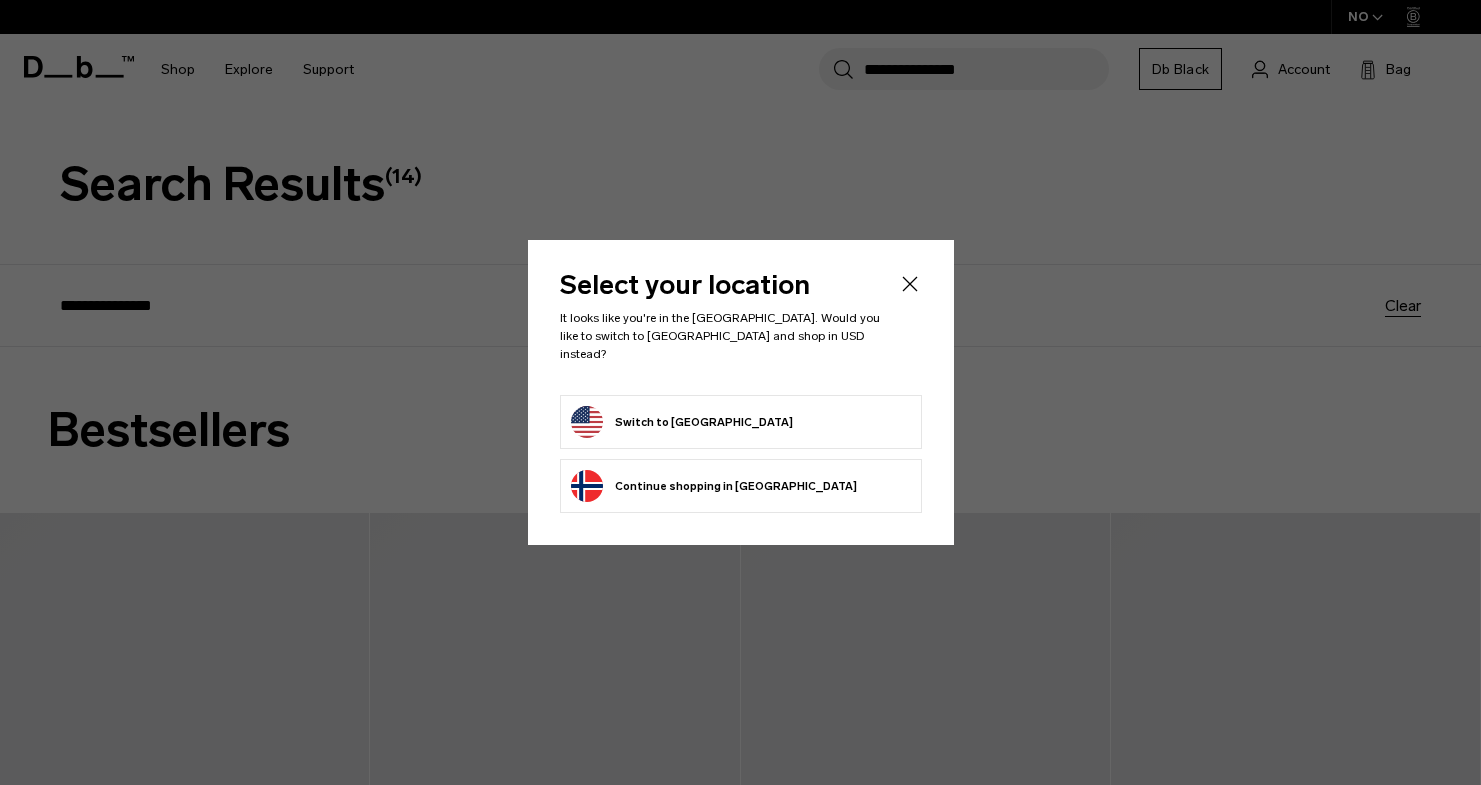 scroll, scrollTop: 0, scrollLeft: 0, axis: both 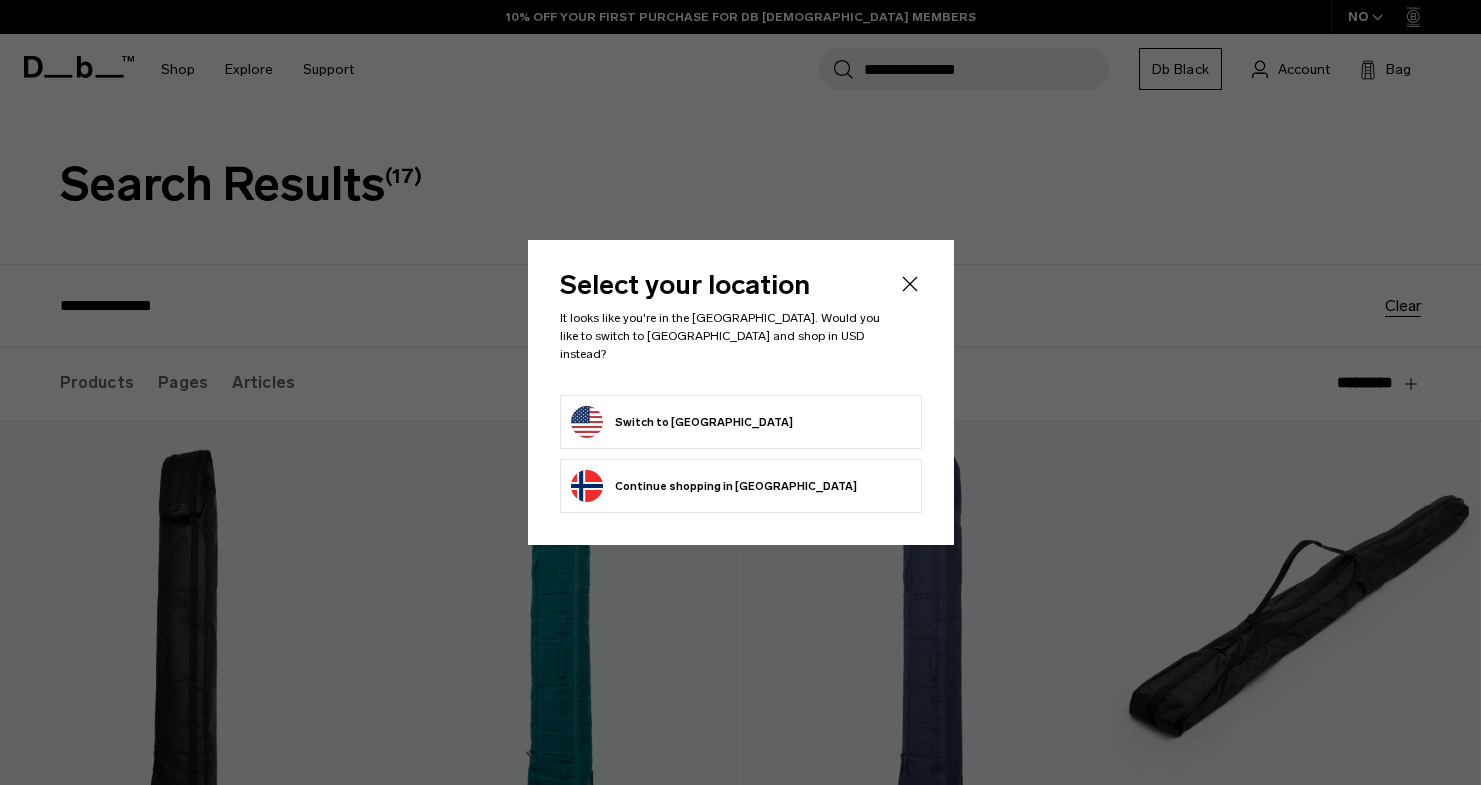 click on "Switch to United States" at bounding box center [682, 422] 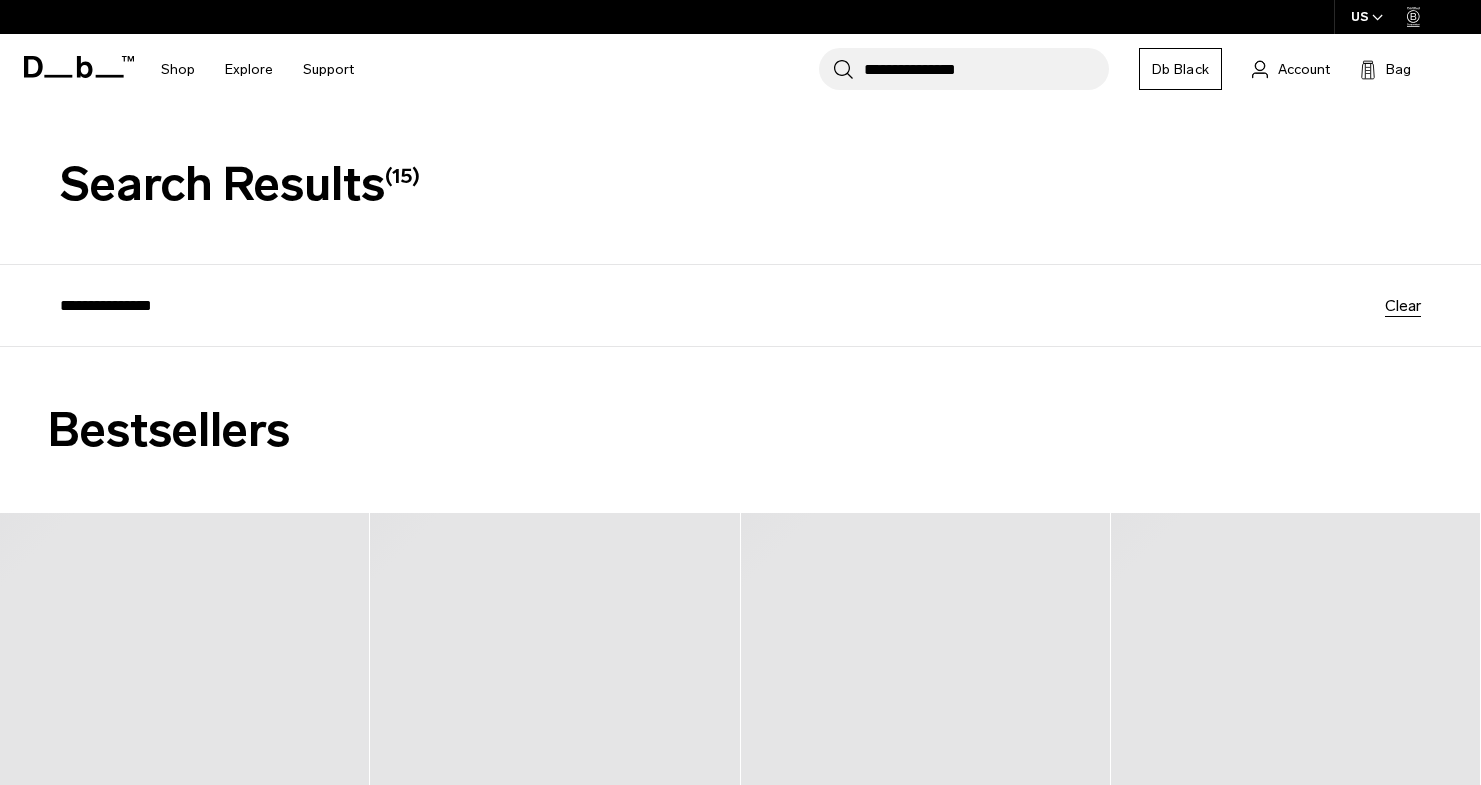 scroll, scrollTop: 0, scrollLeft: 0, axis: both 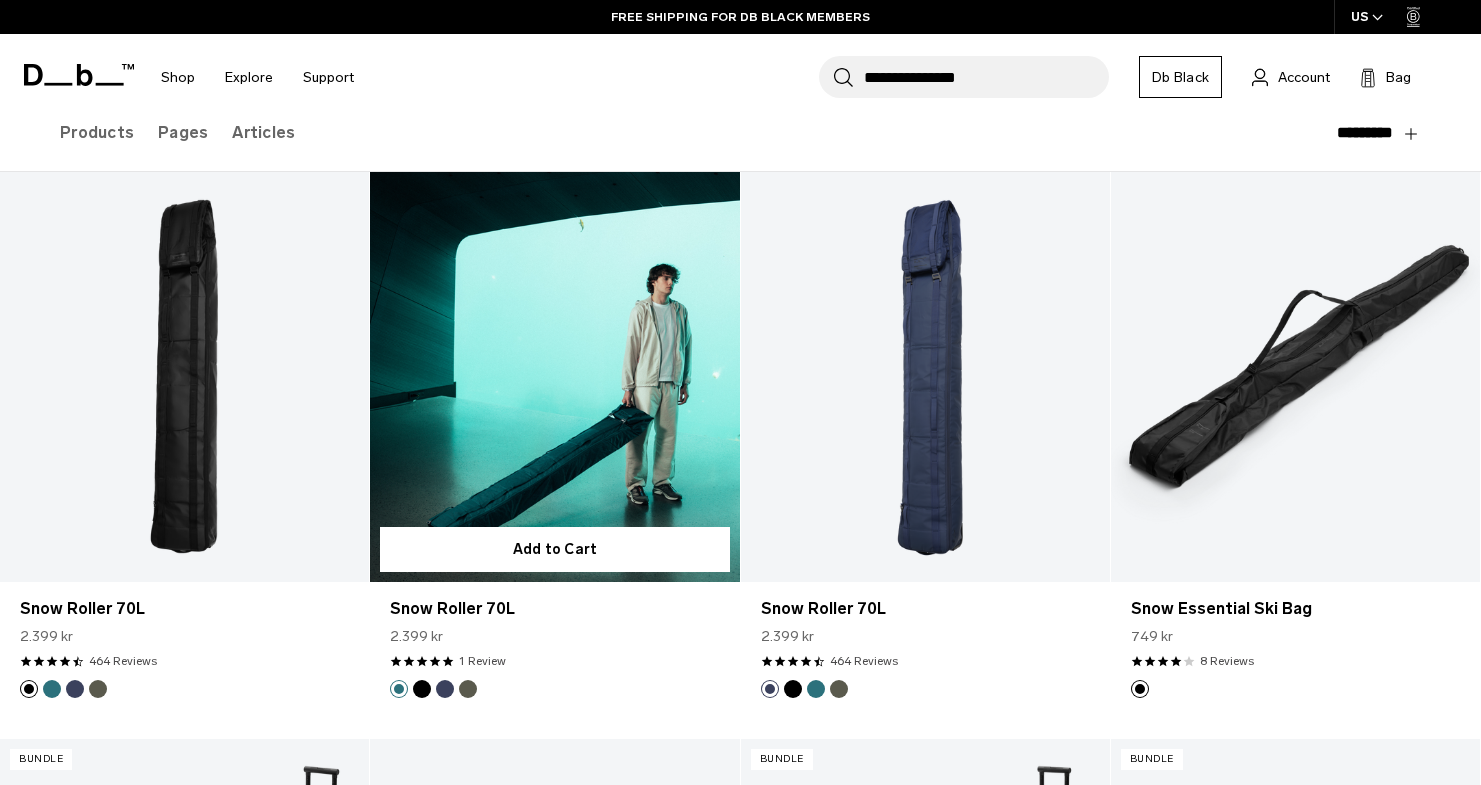 click at bounding box center (554, 377) 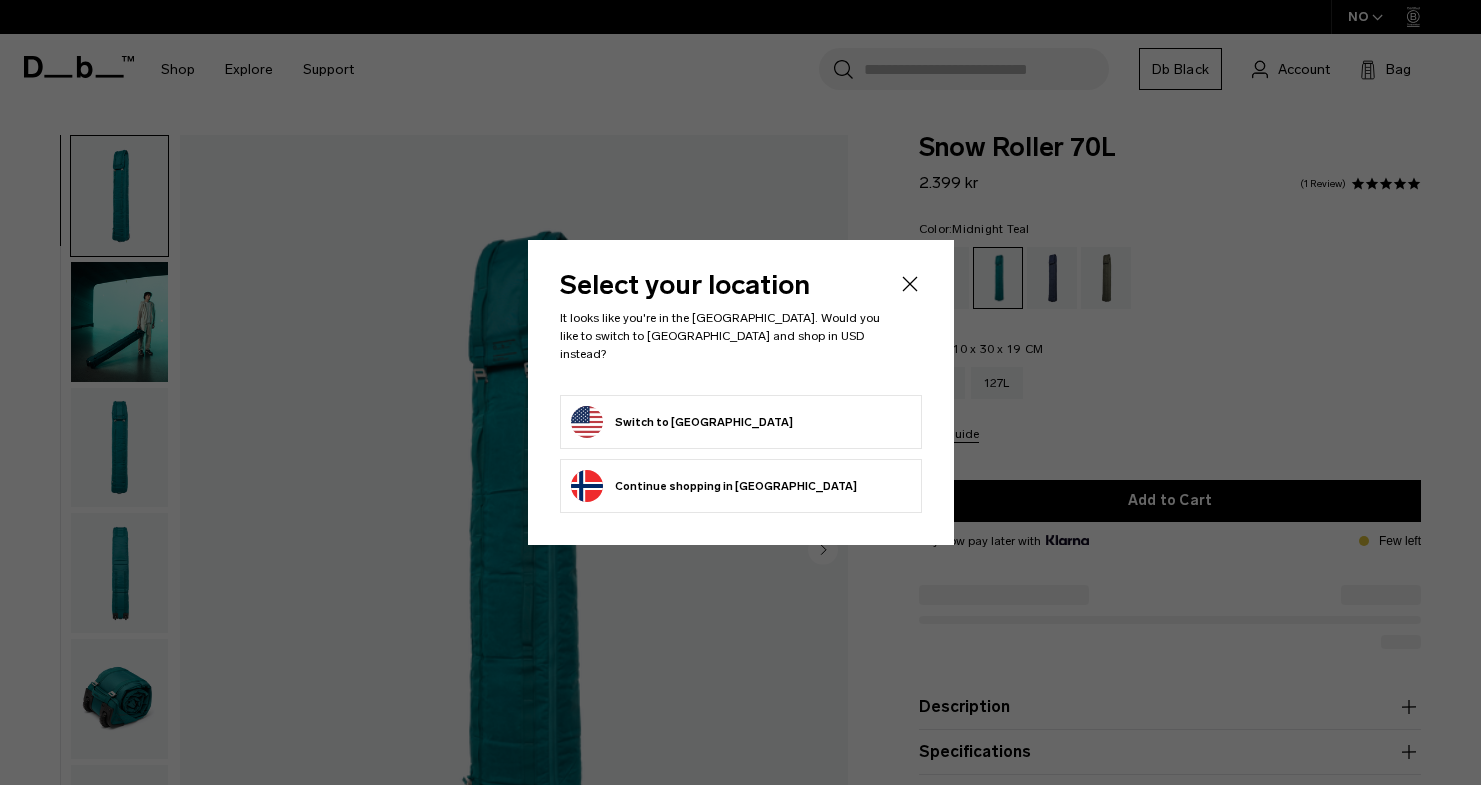scroll, scrollTop: 0, scrollLeft: 0, axis: both 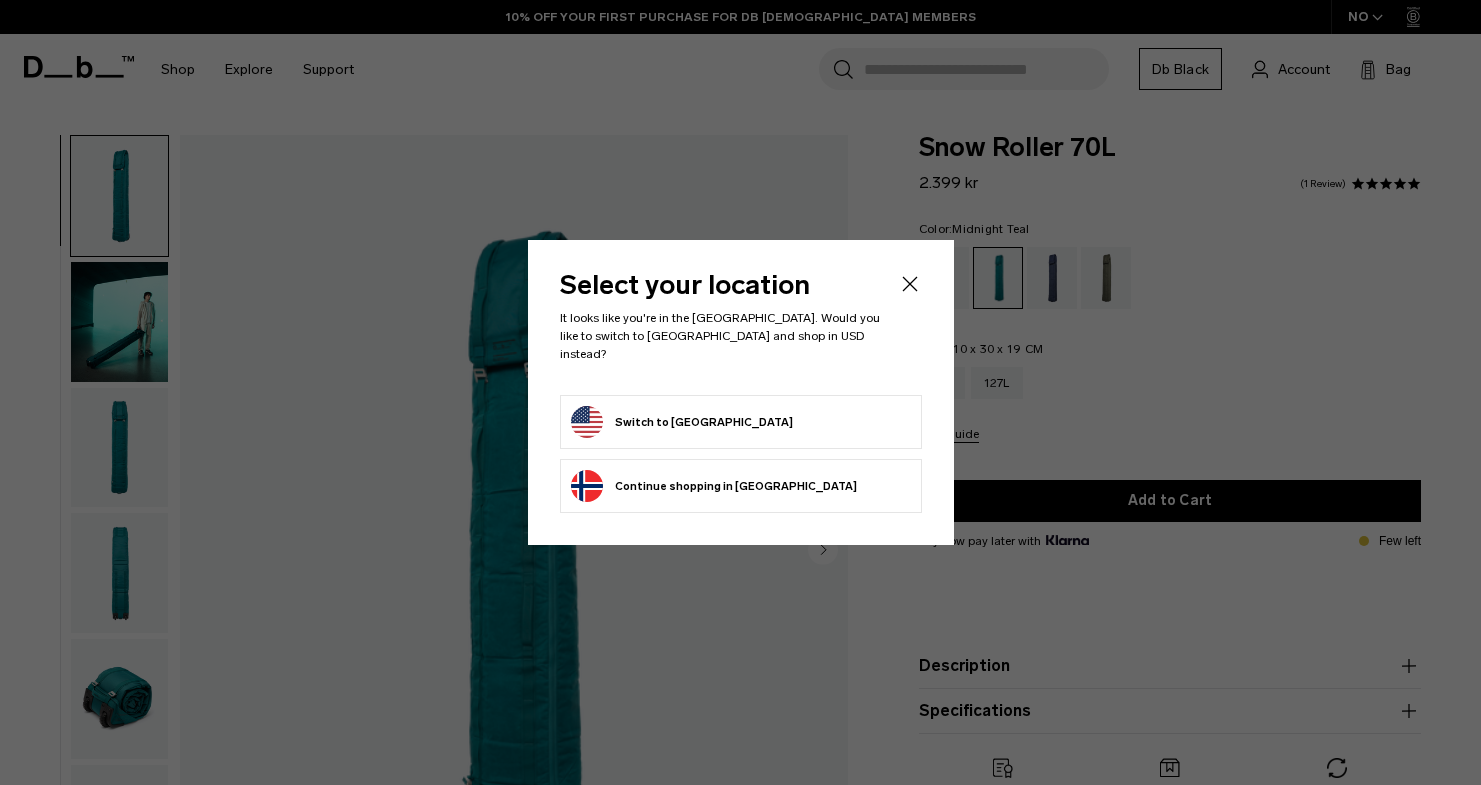 click on "Switch to [GEOGRAPHIC_DATA]" at bounding box center (682, 422) 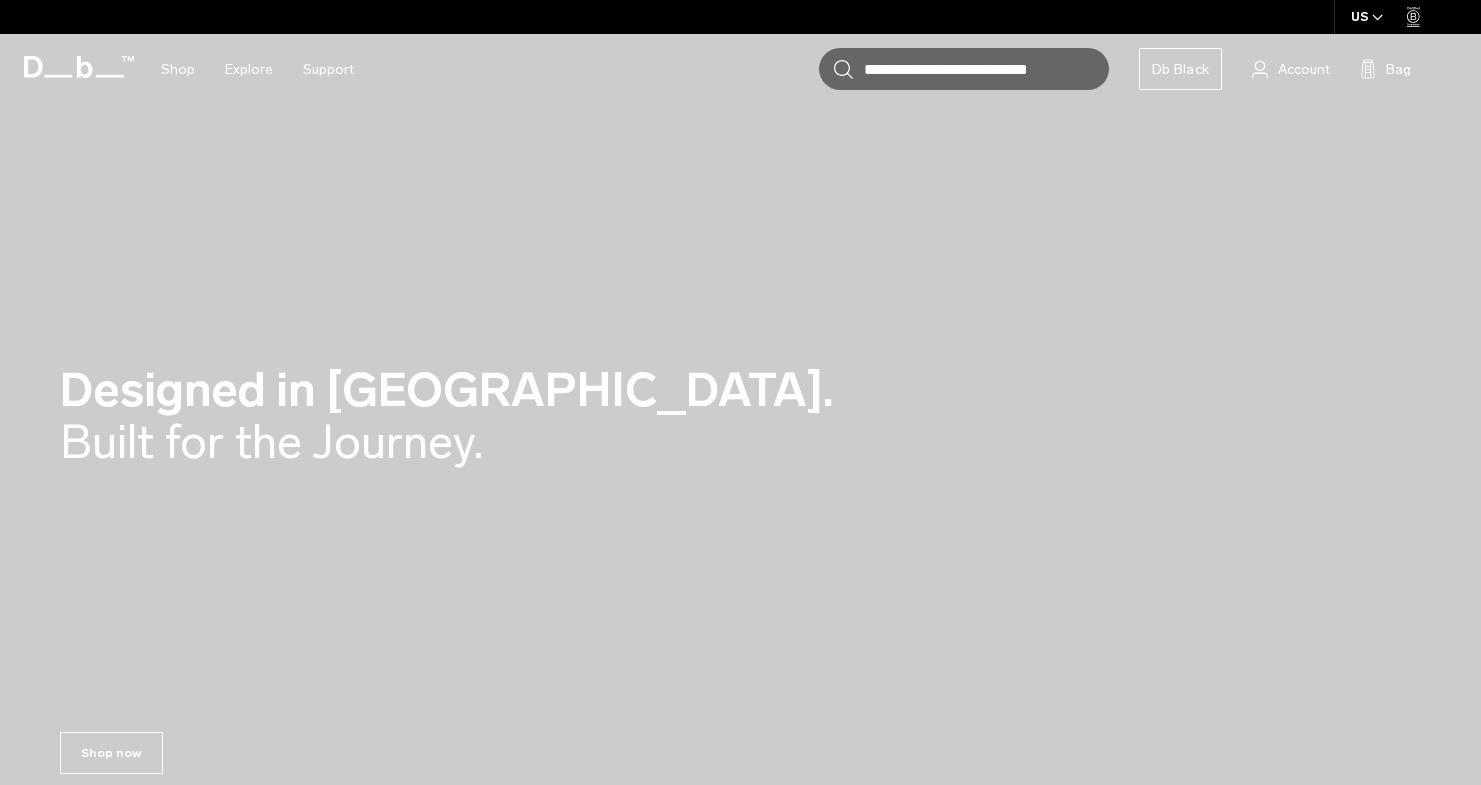 scroll, scrollTop: 0, scrollLeft: 0, axis: both 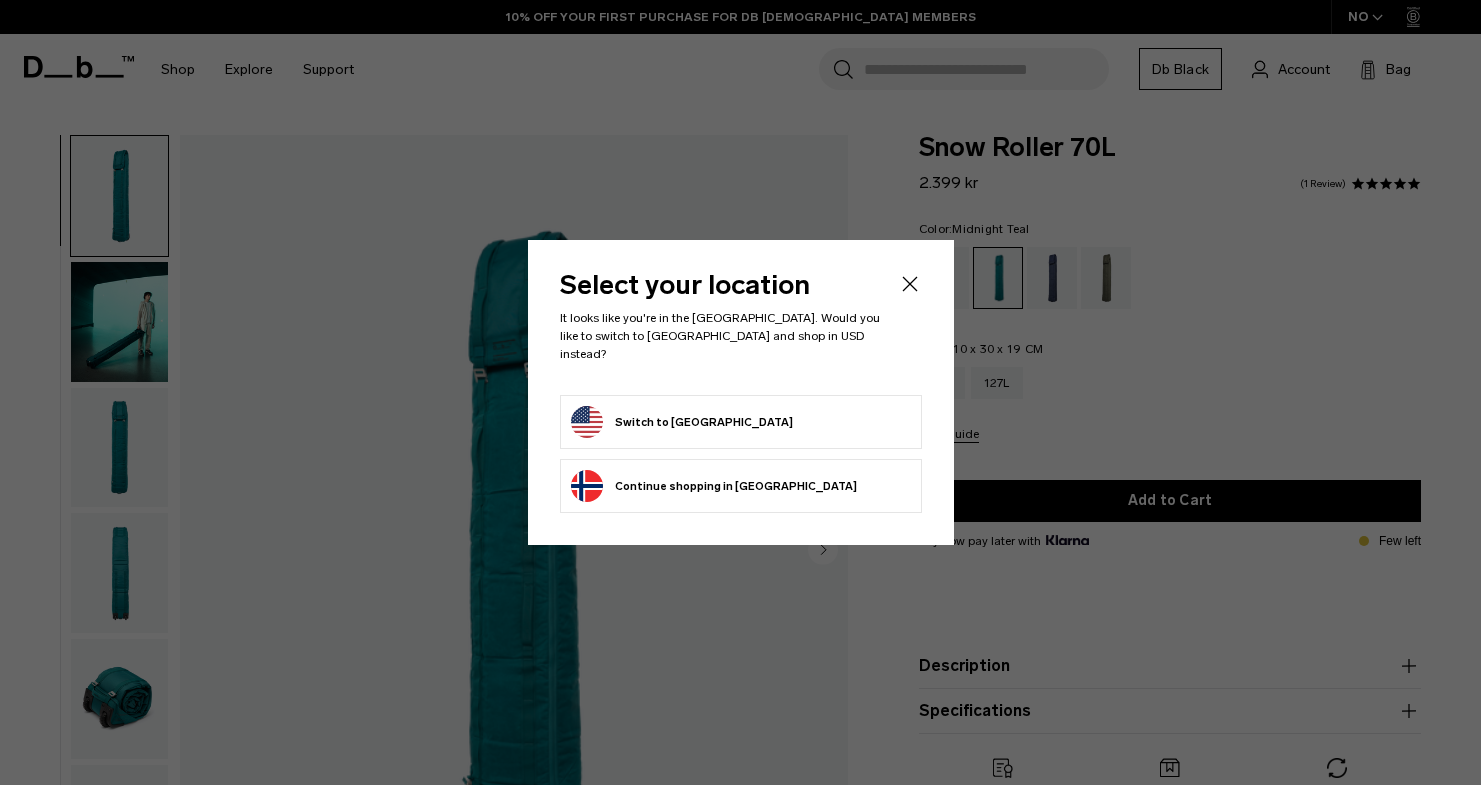click 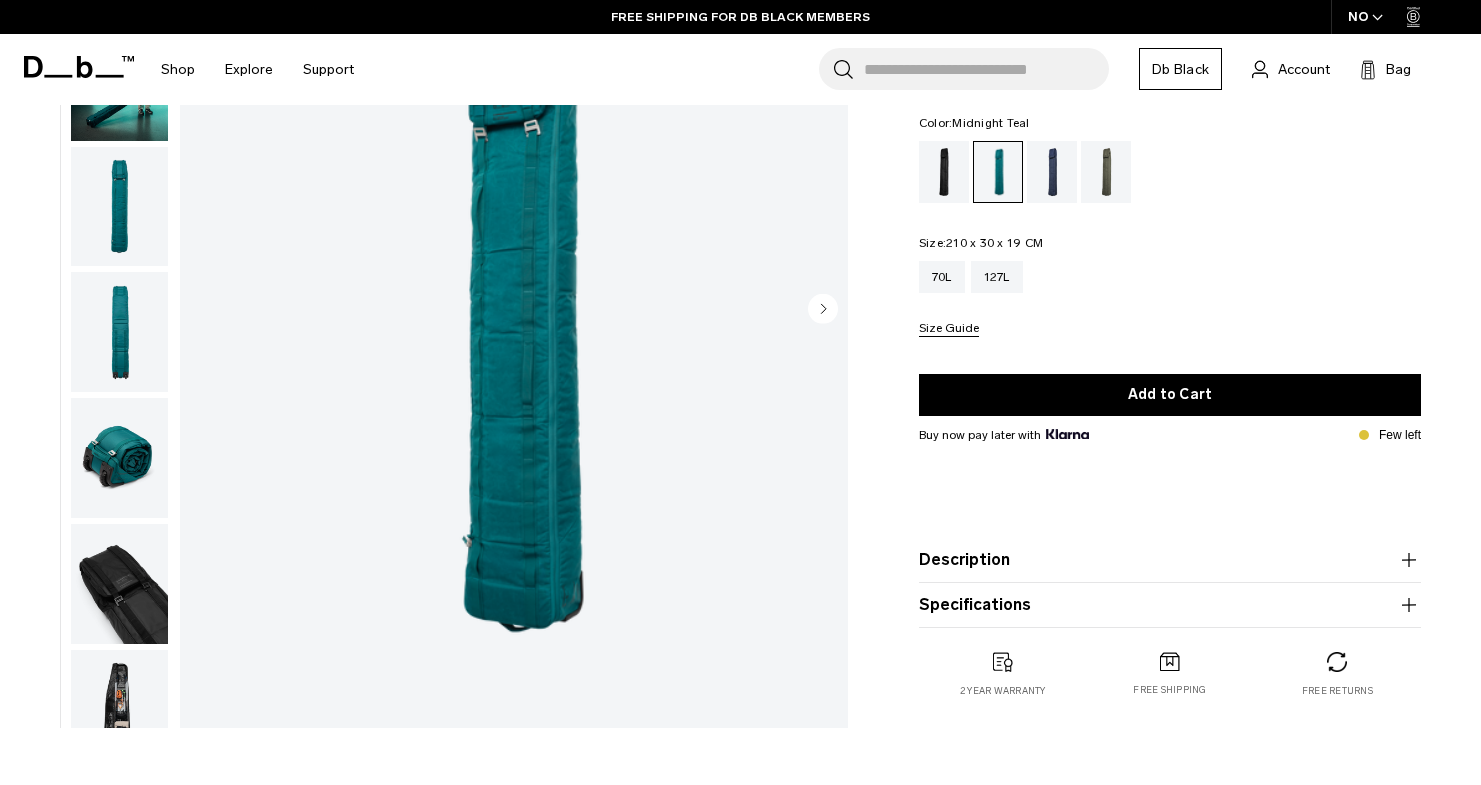 scroll, scrollTop: 0, scrollLeft: 0, axis: both 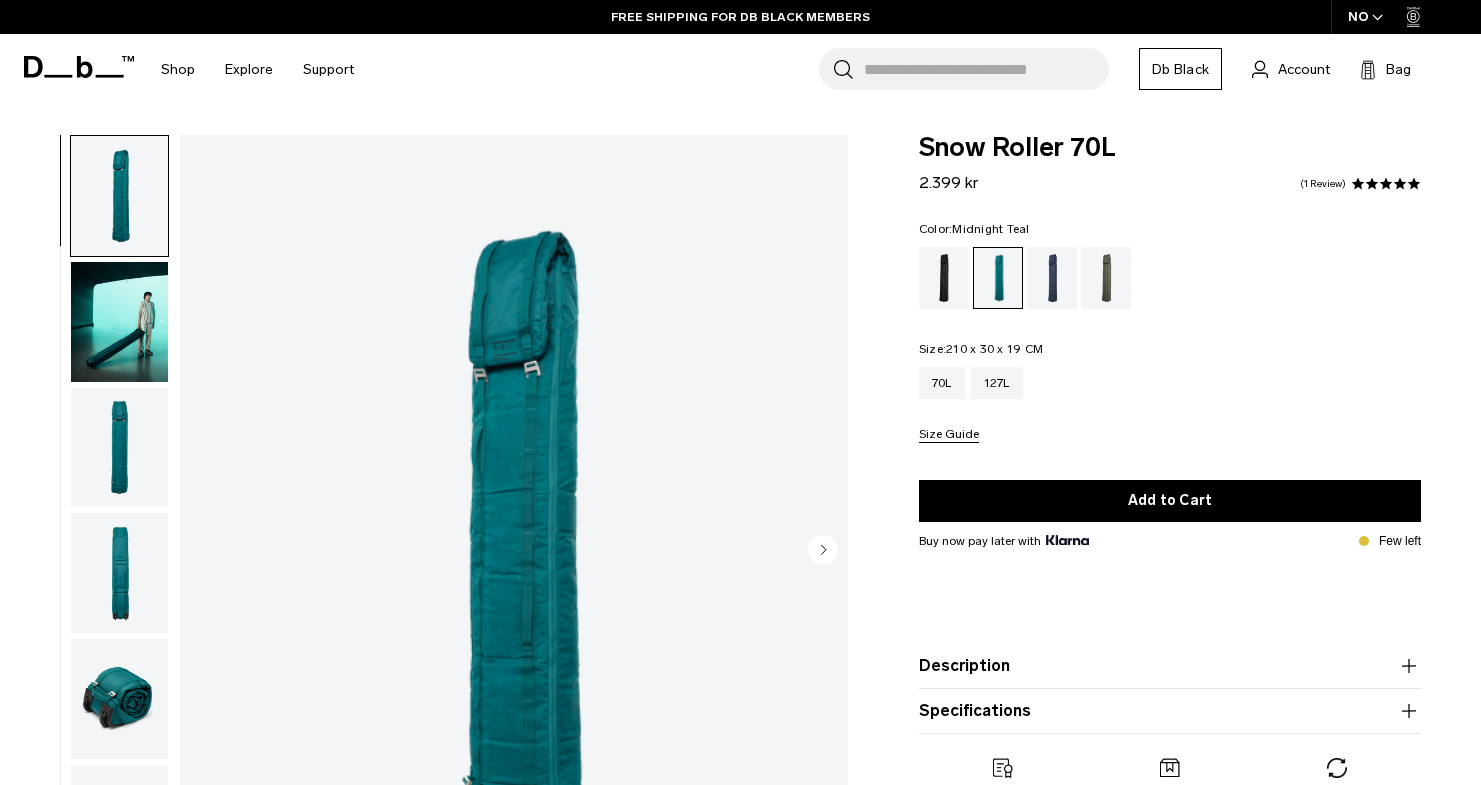 click at bounding box center (119, 448) 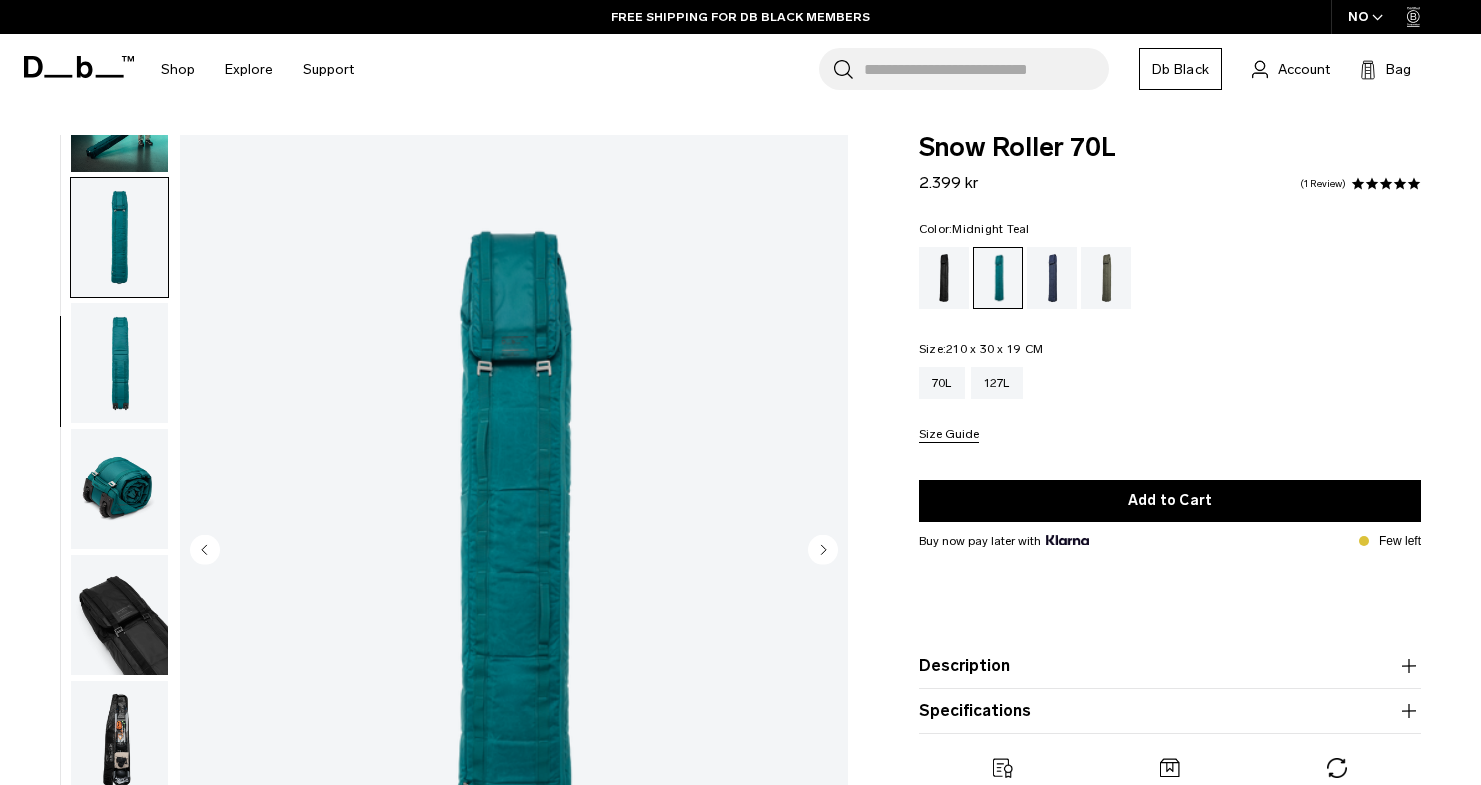 scroll, scrollTop: 252, scrollLeft: 0, axis: vertical 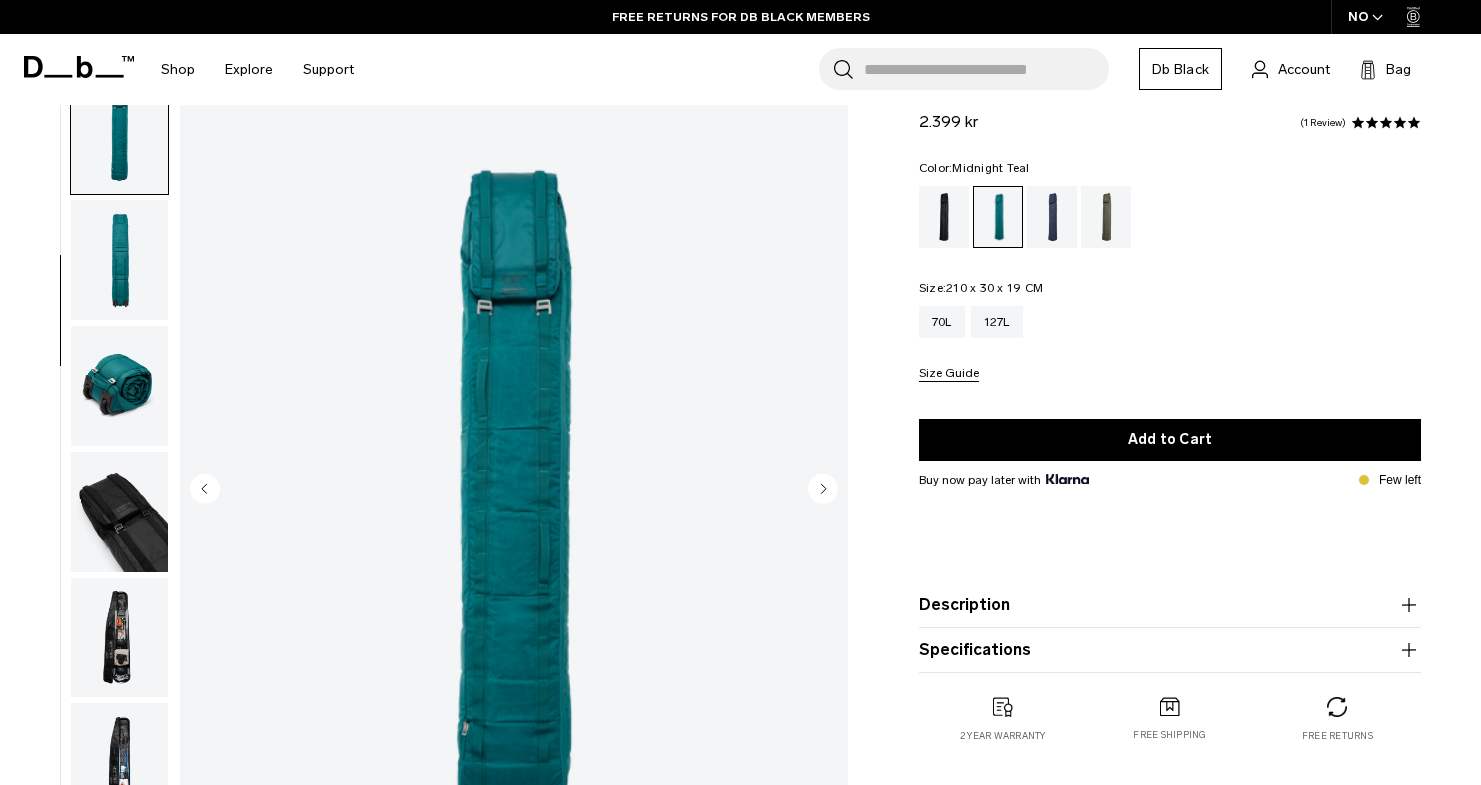click at bounding box center (119, 386) 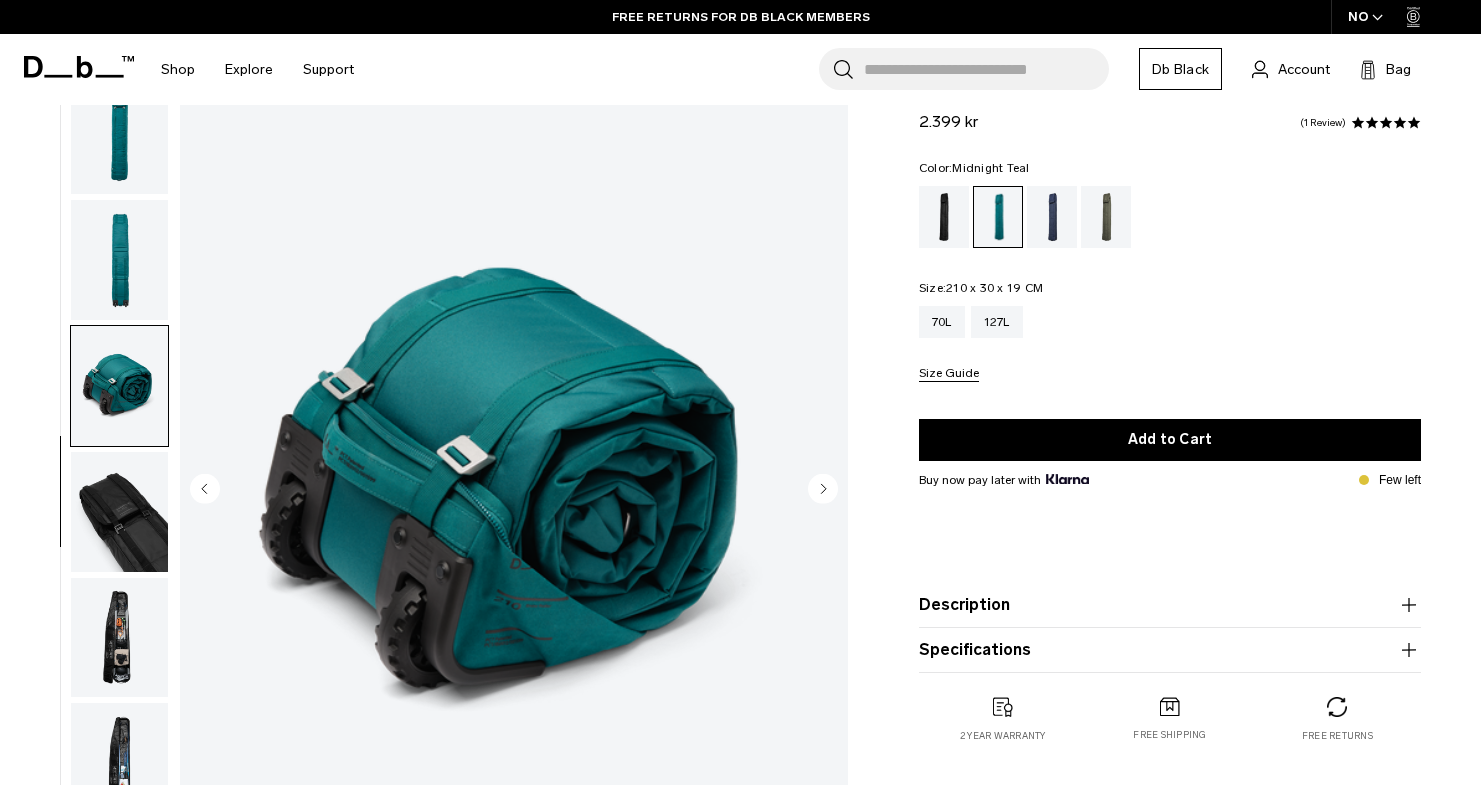 scroll, scrollTop: 294, scrollLeft: 0, axis: vertical 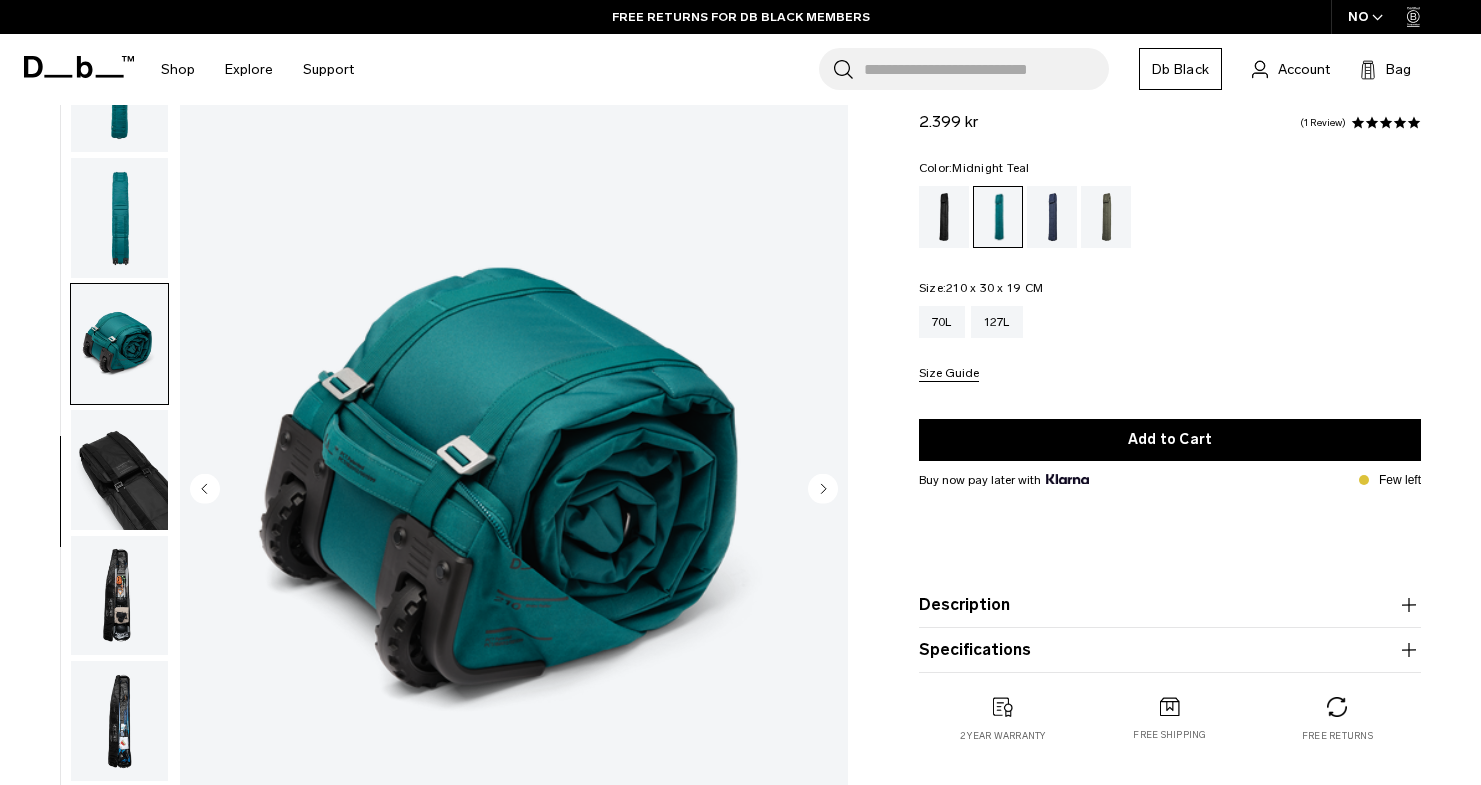 click at bounding box center (119, 470) 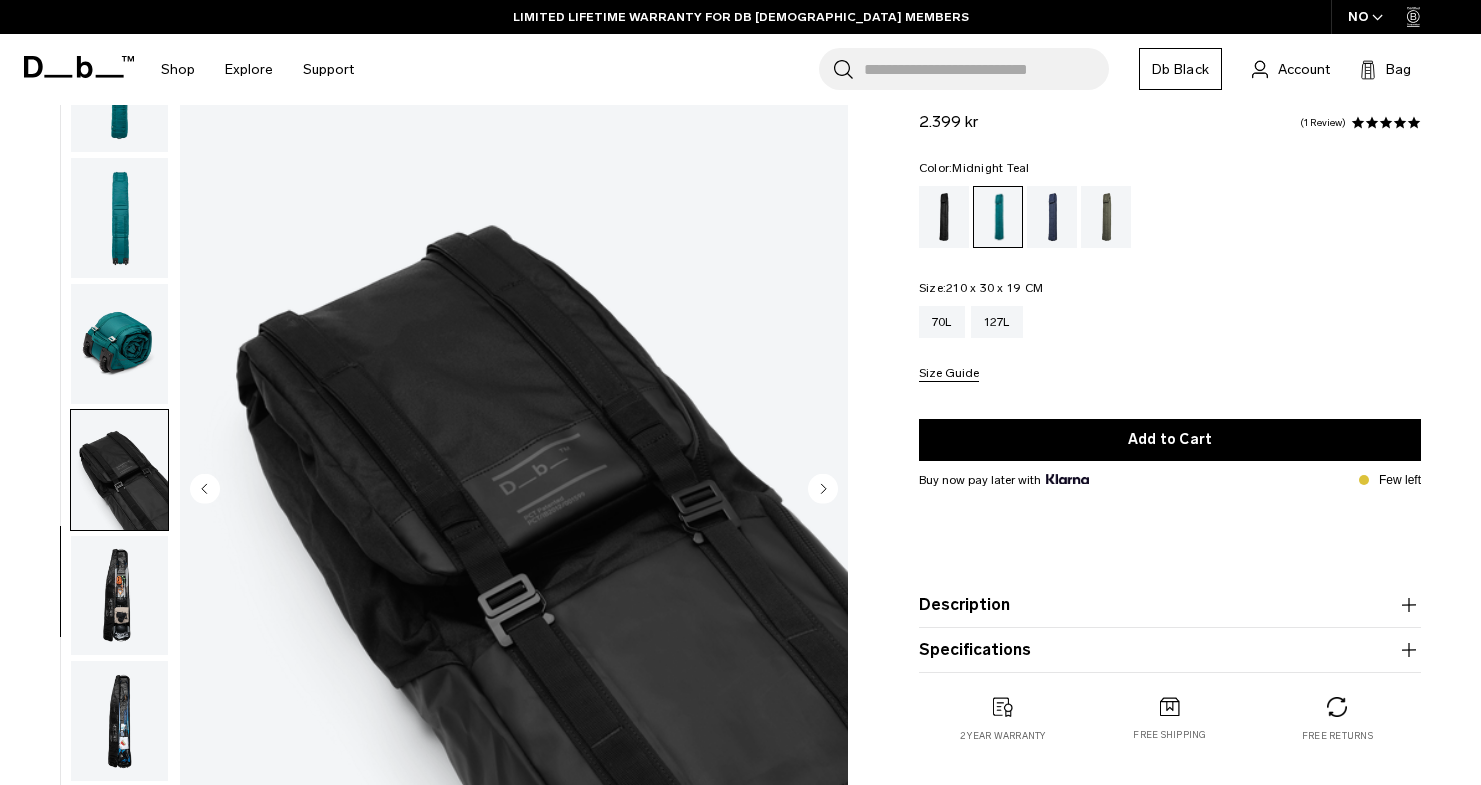 click at bounding box center (119, 596) 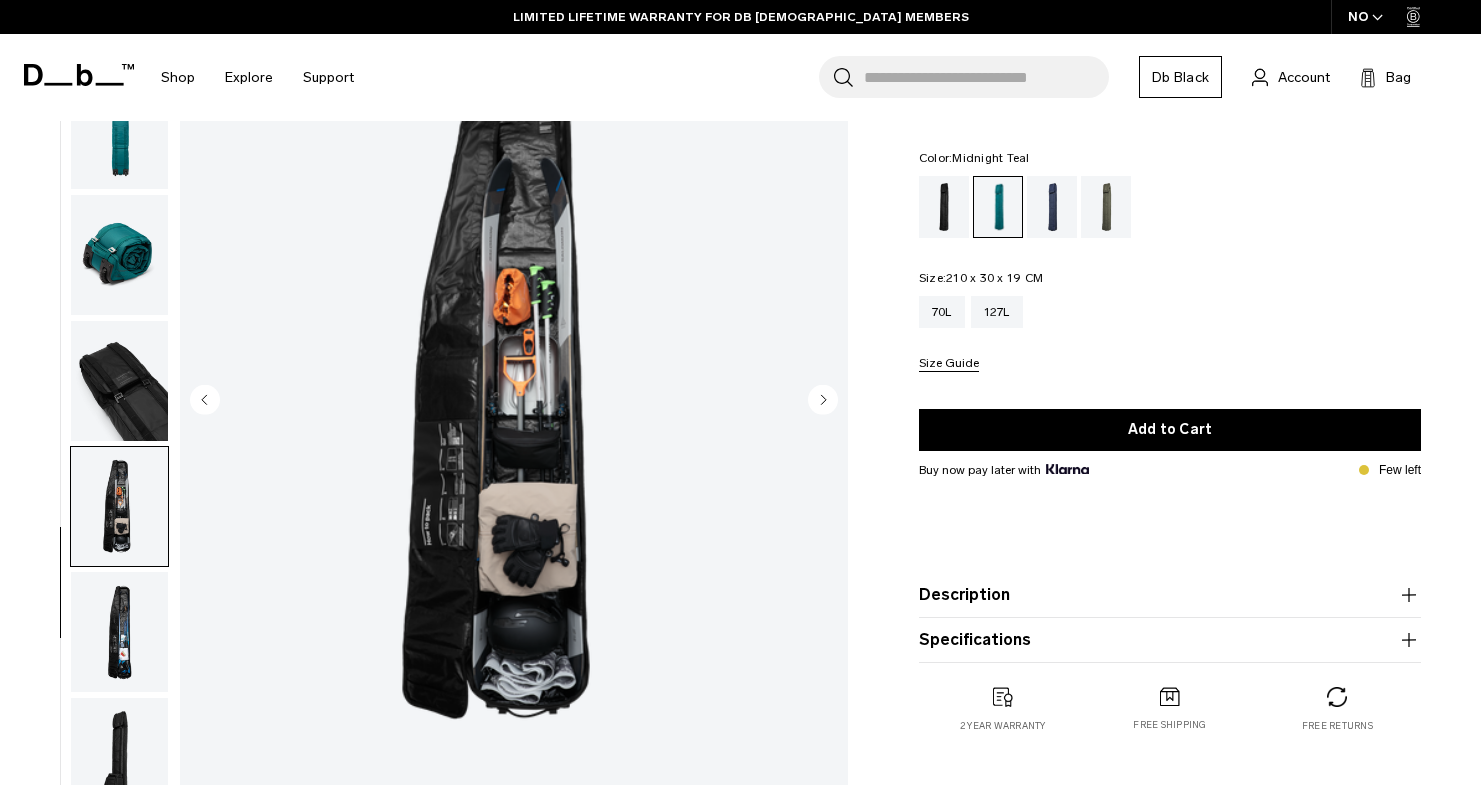 scroll, scrollTop: 153, scrollLeft: 0, axis: vertical 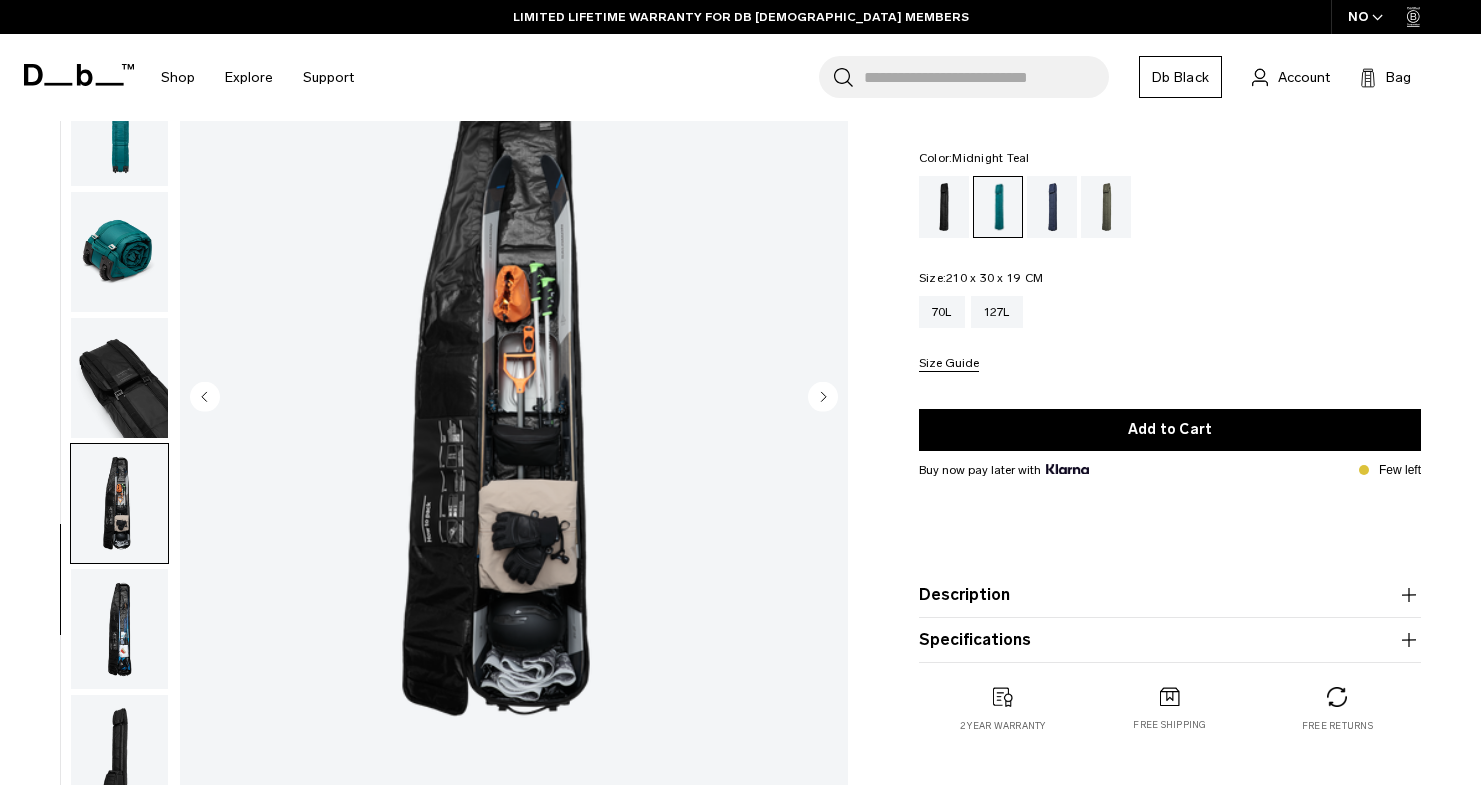 click at bounding box center (119, 755) 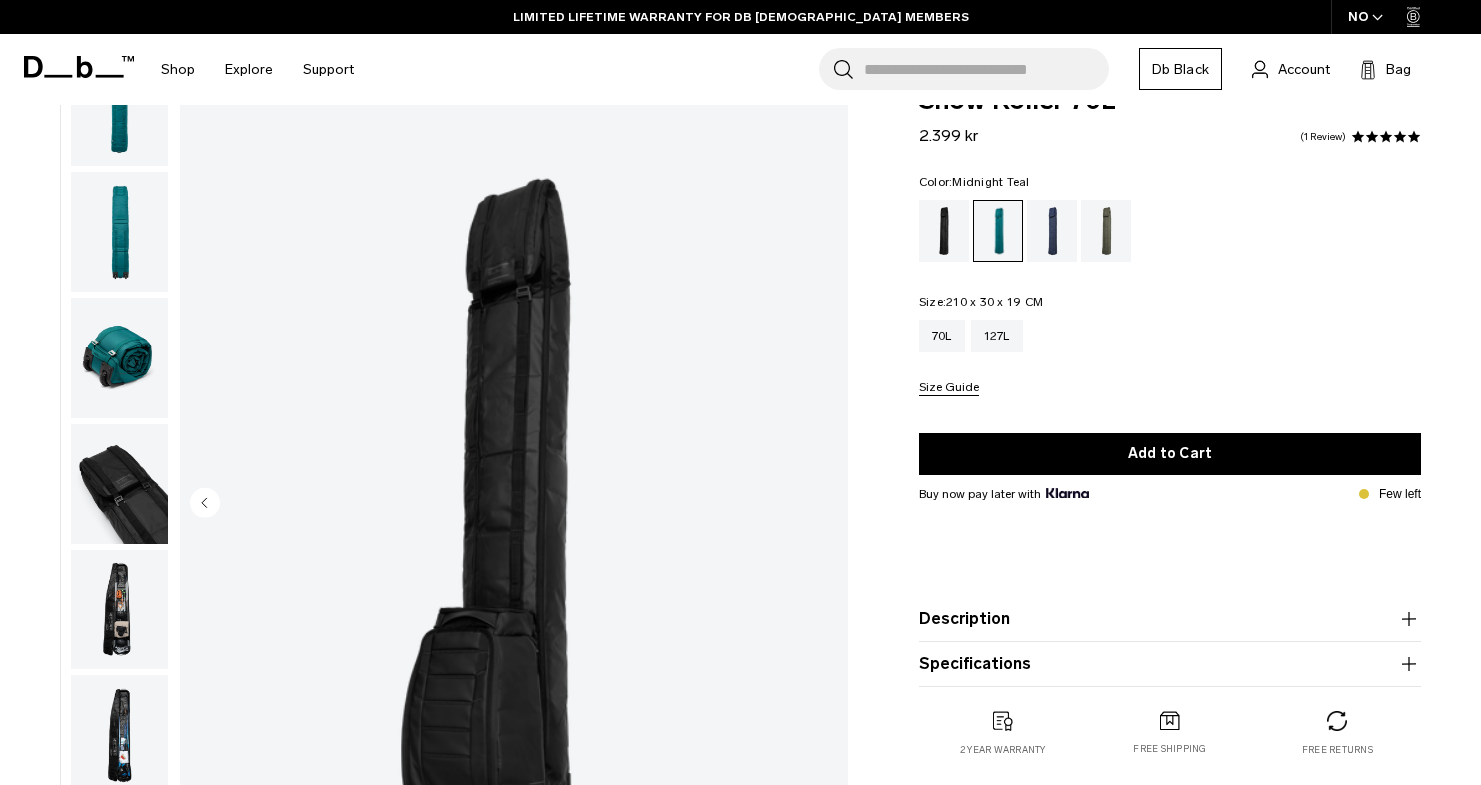 scroll, scrollTop: 0, scrollLeft: 0, axis: both 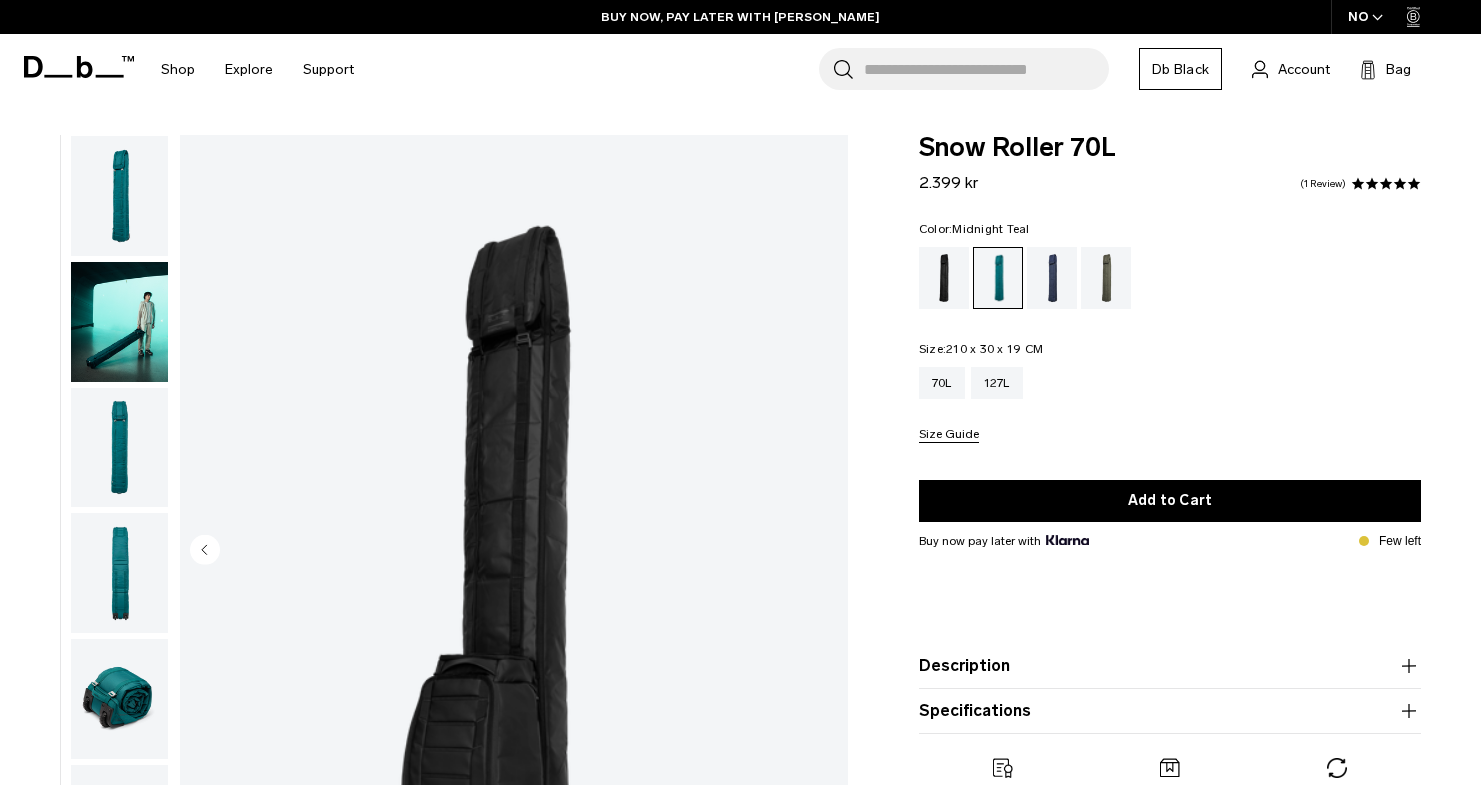 click at bounding box center (119, 196) 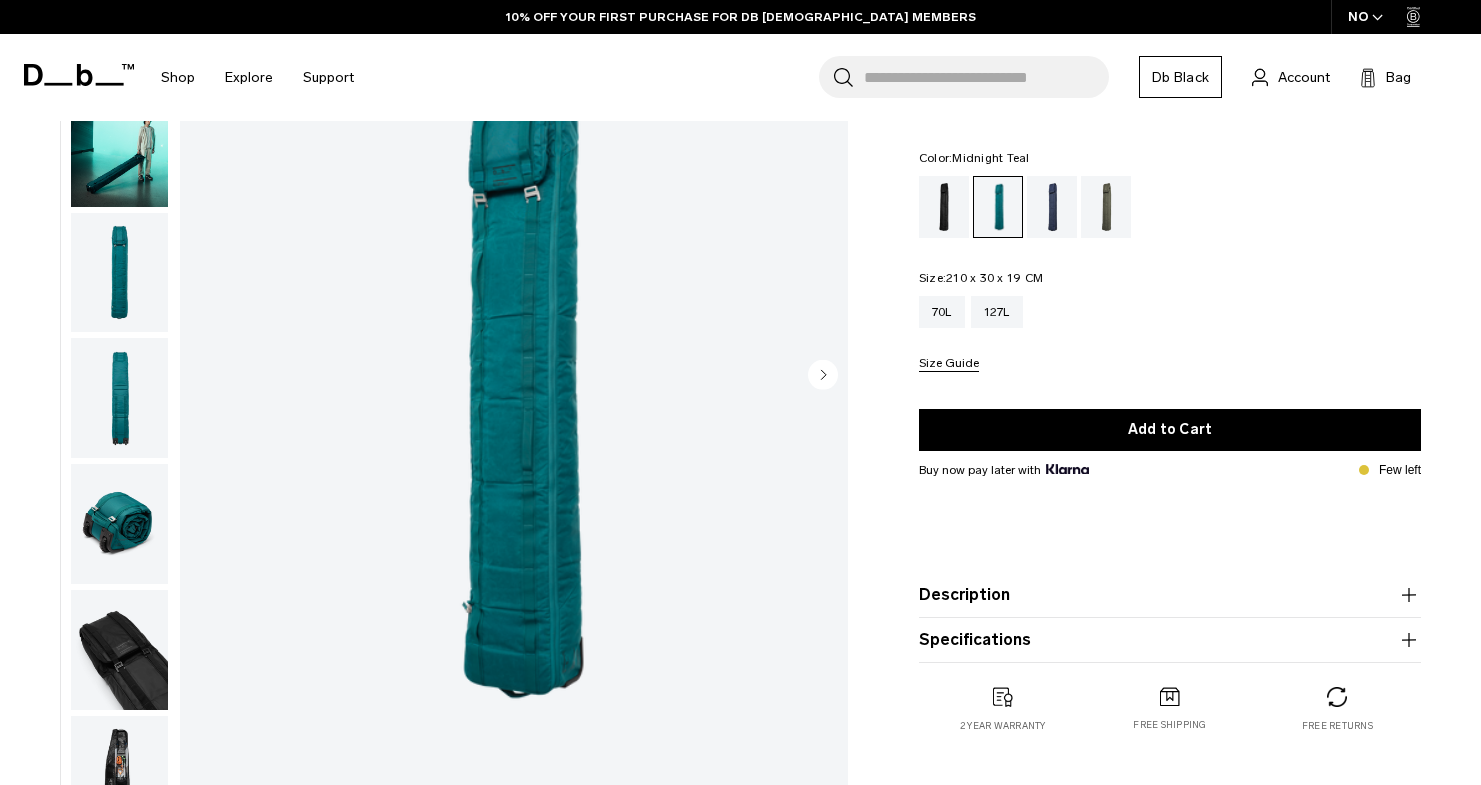 scroll, scrollTop: 0, scrollLeft: 0, axis: both 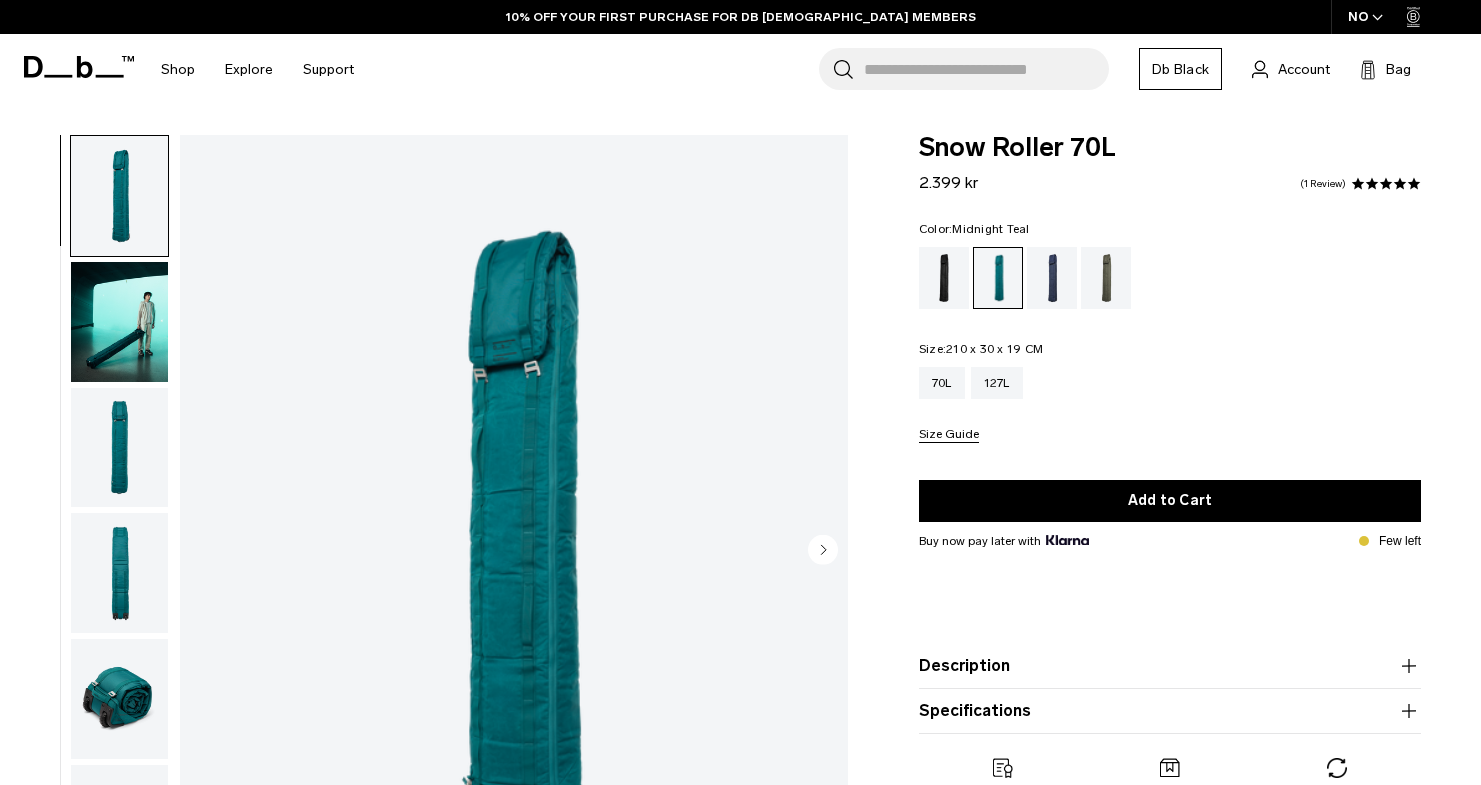 click at bounding box center [119, 322] 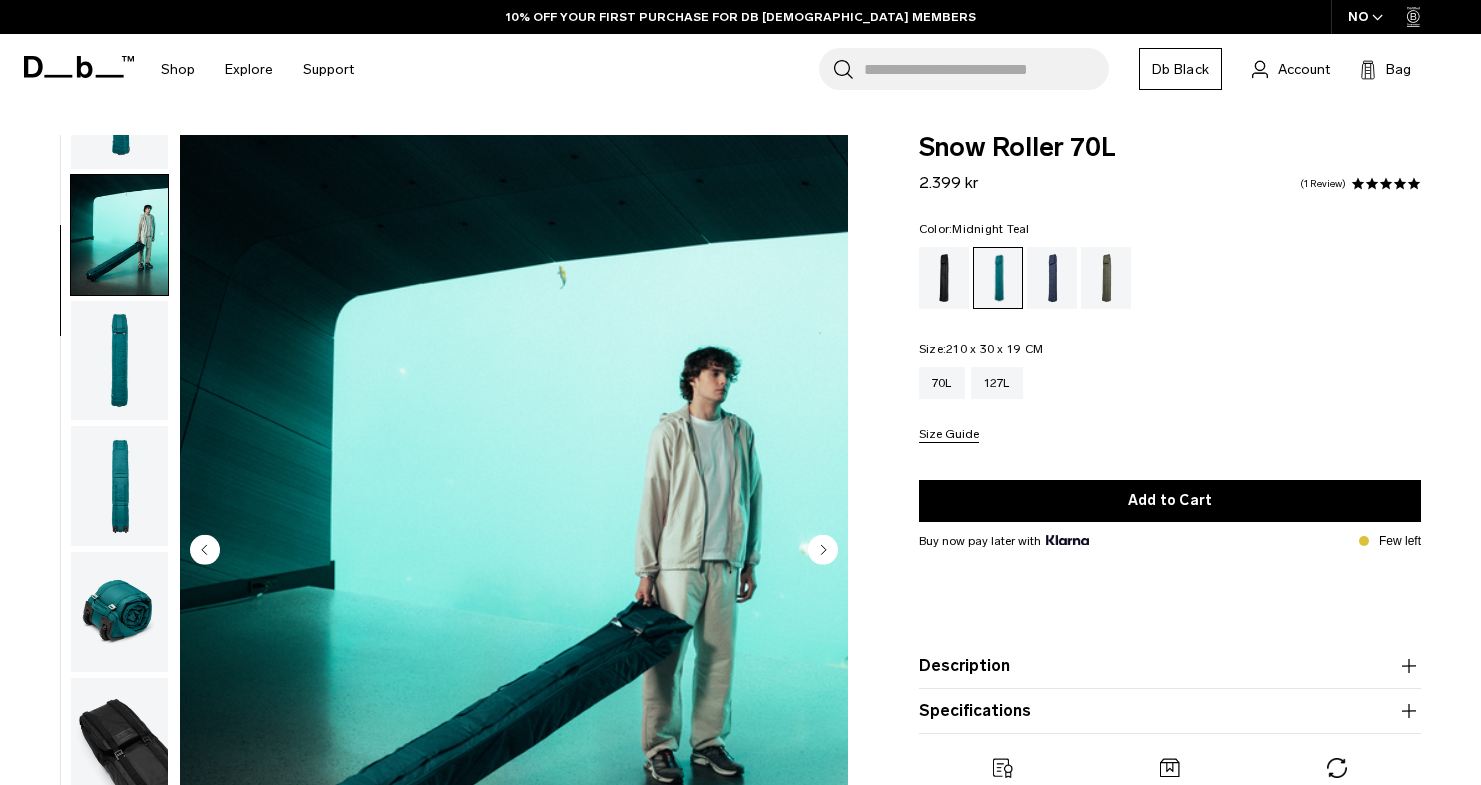 scroll, scrollTop: 126, scrollLeft: 0, axis: vertical 